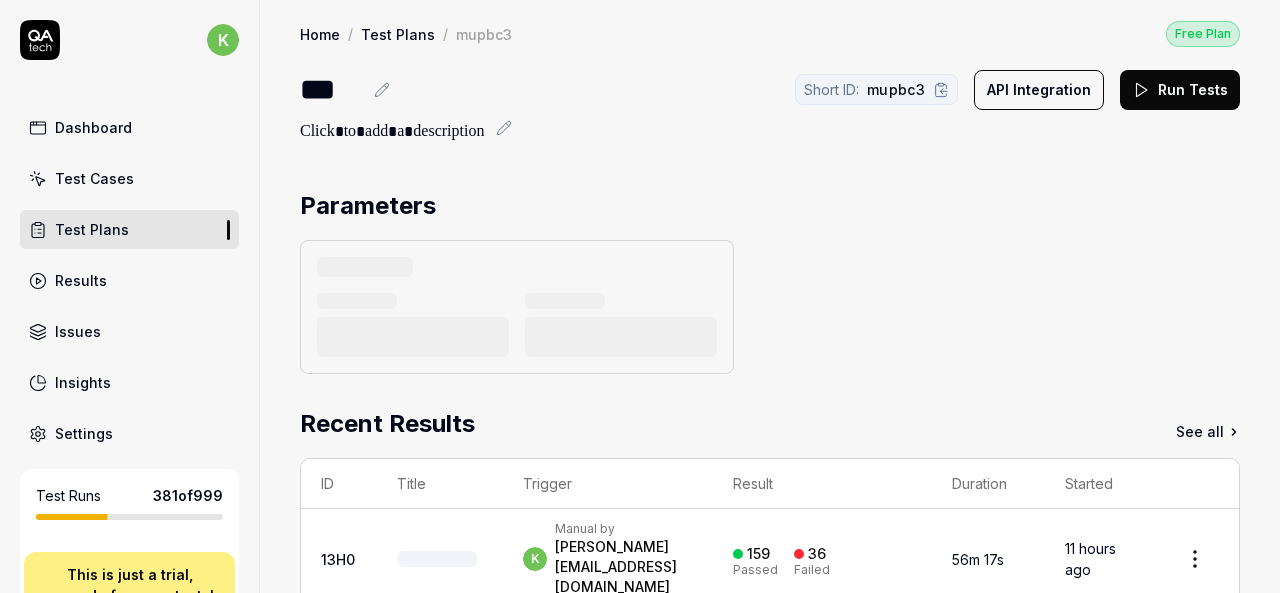 scroll, scrollTop: 0, scrollLeft: 0, axis: both 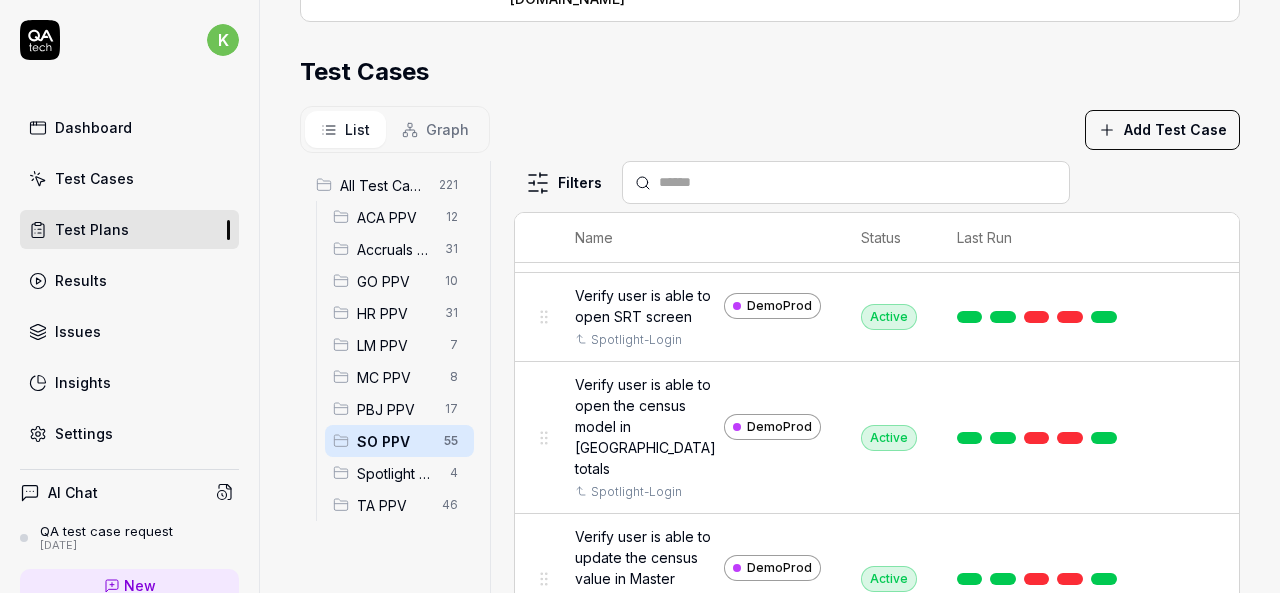 click on "Edit" at bounding box center (1203, -568) 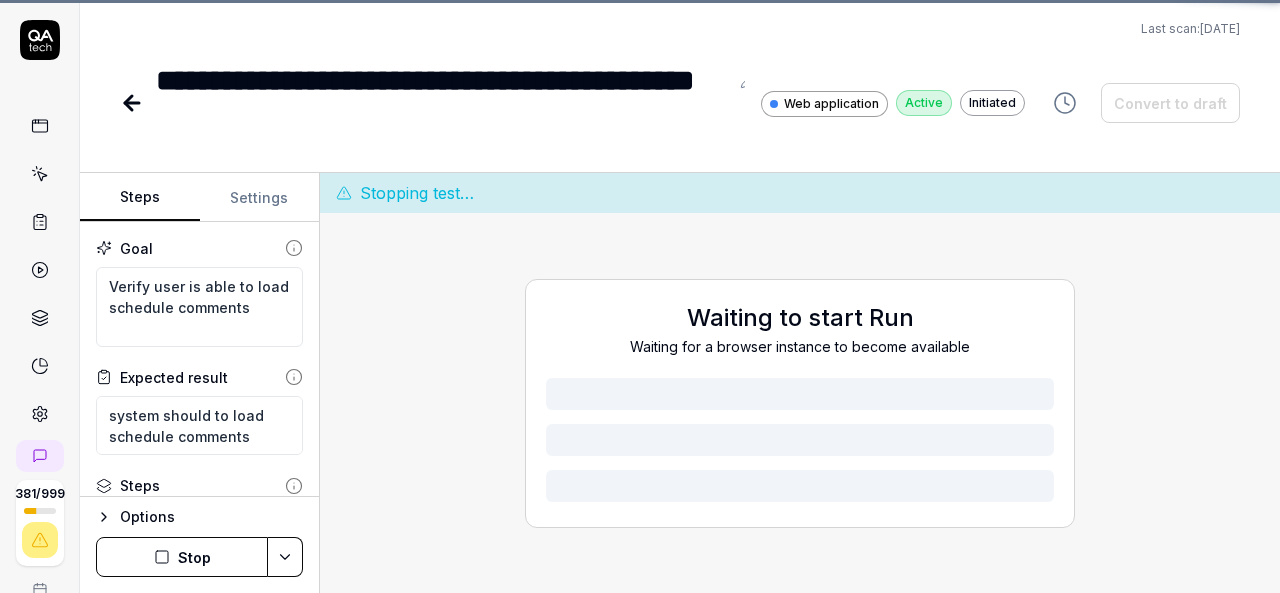 scroll, scrollTop: 0, scrollLeft: 0, axis: both 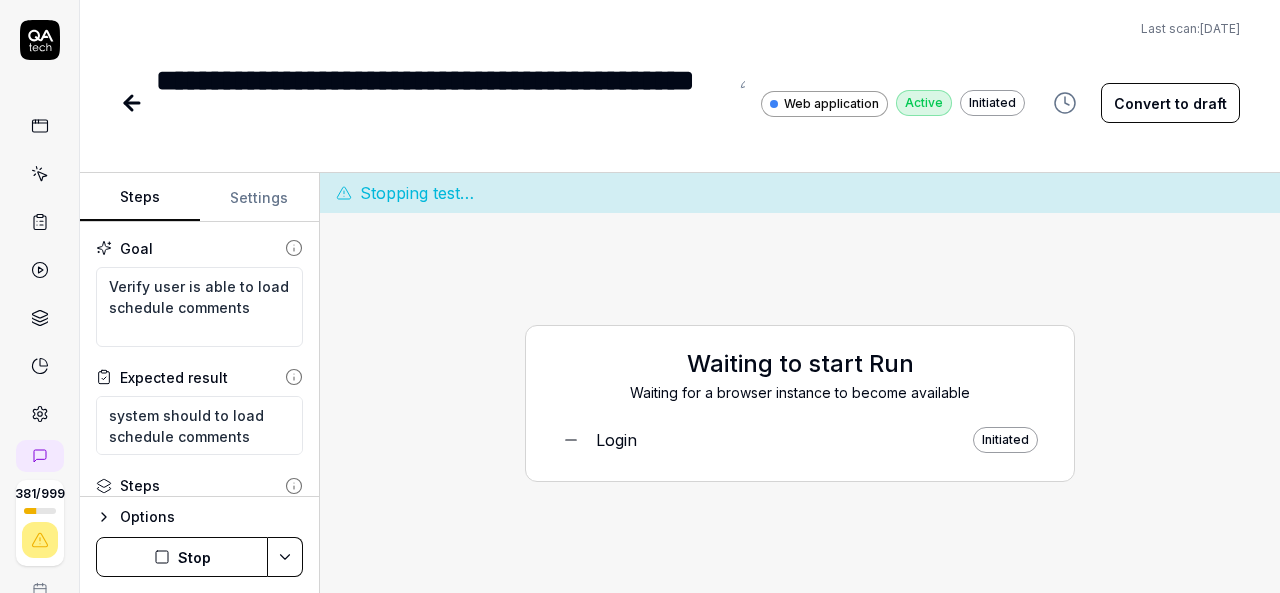 click on "Convert to draft" at bounding box center (1170, 103) 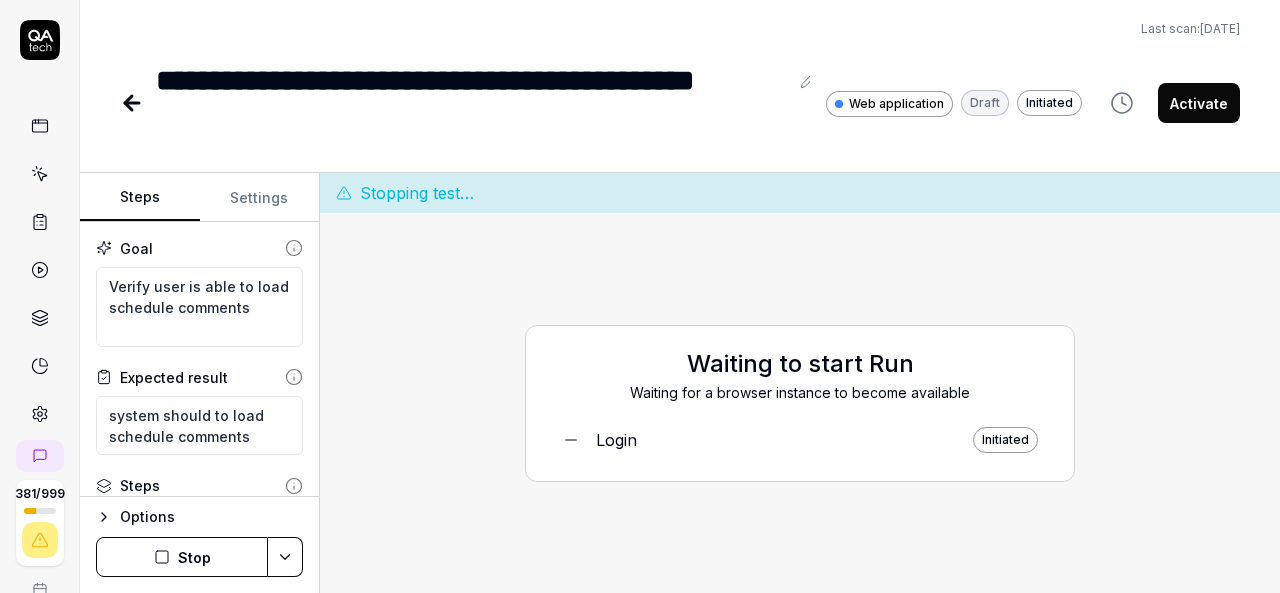 click on "Stop" at bounding box center (182, 557) 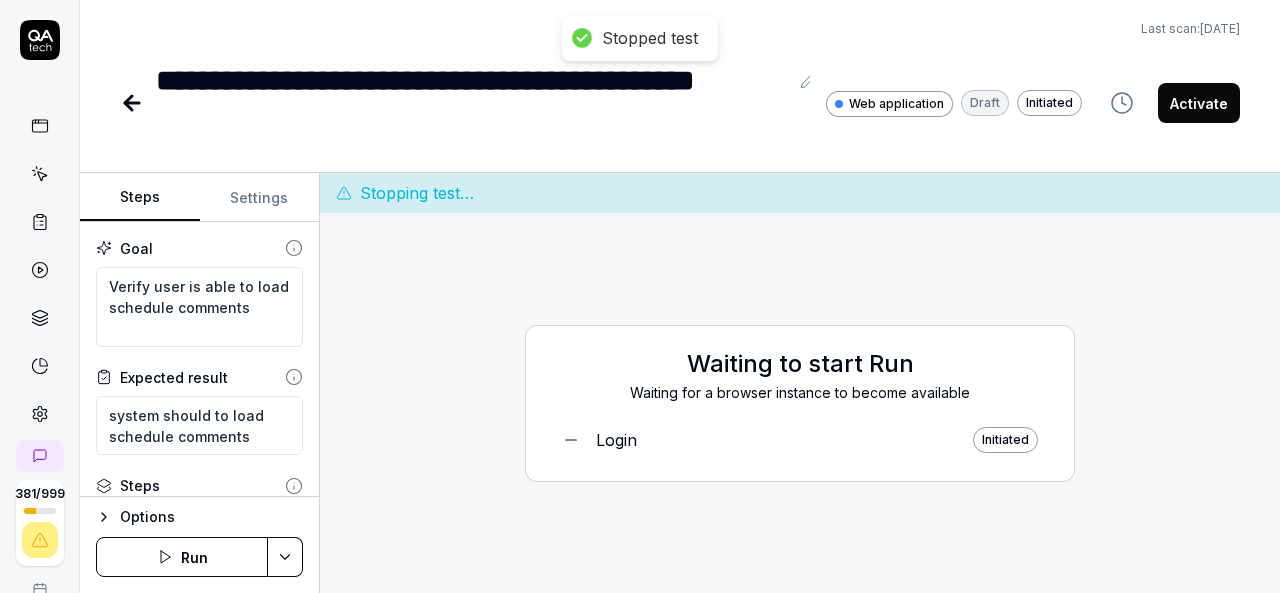 type on "*" 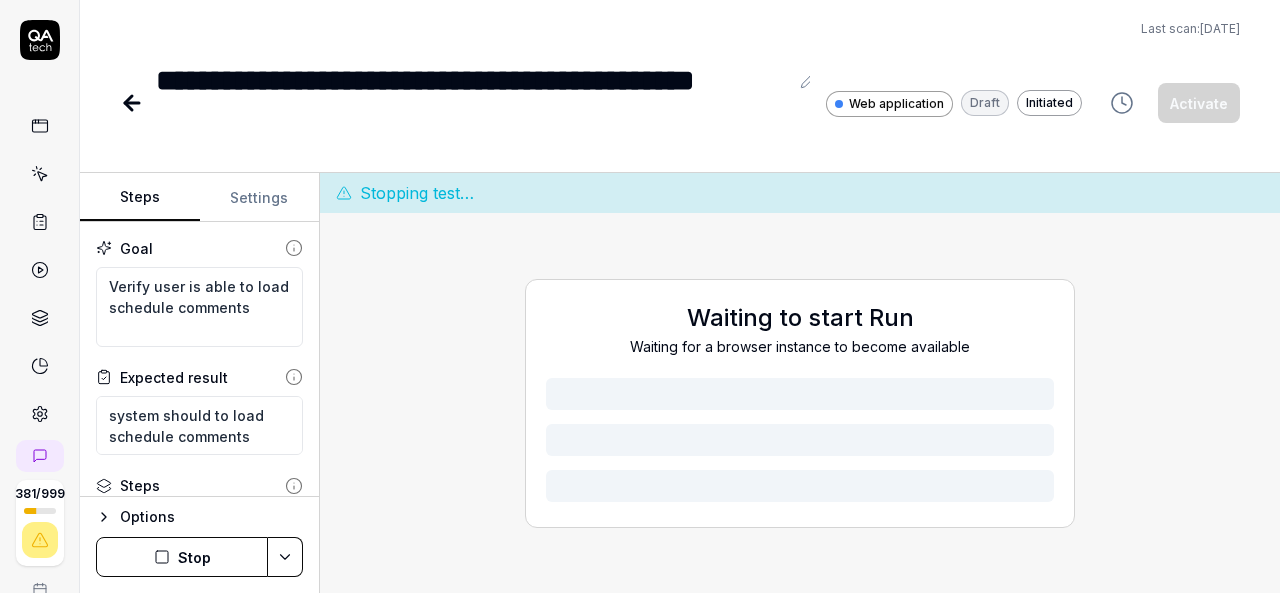 scroll, scrollTop: 0, scrollLeft: 0, axis: both 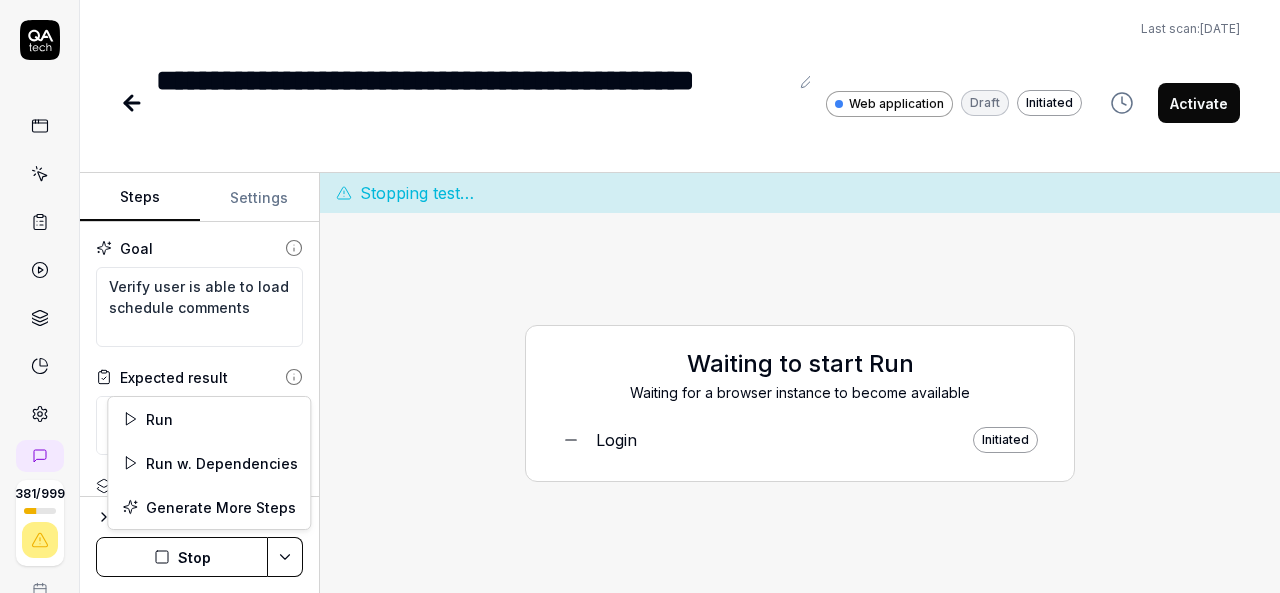 click on "**********" at bounding box center (640, 296) 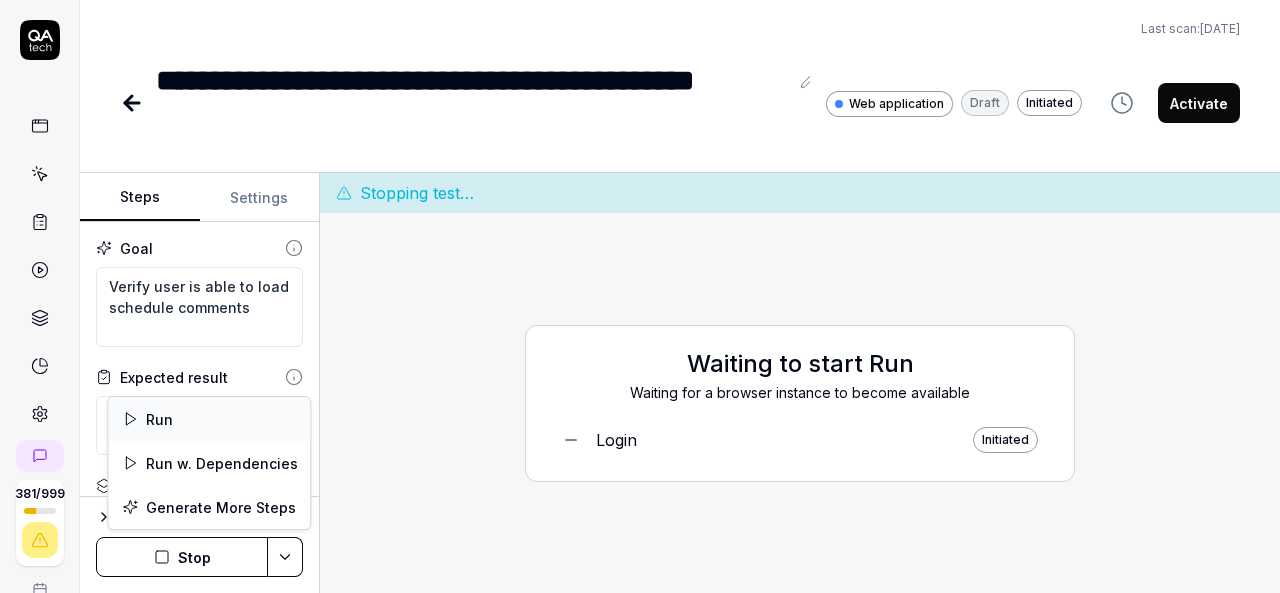 click on "Run" at bounding box center [209, 419] 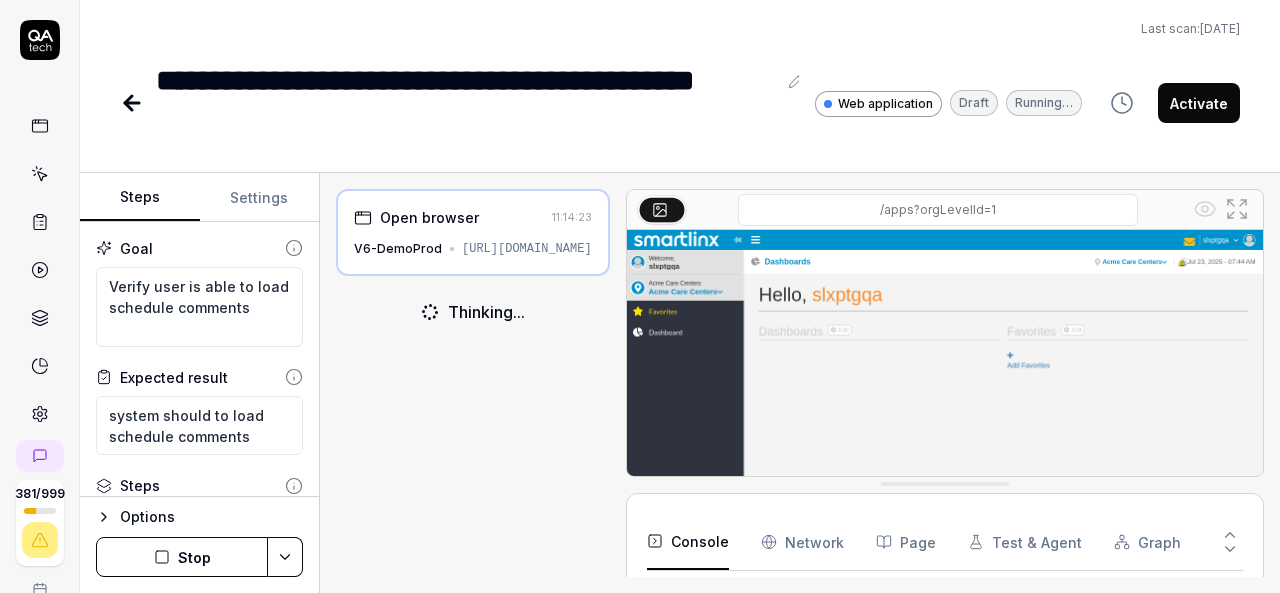 scroll, scrollTop: 32, scrollLeft: 0, axis: vertical 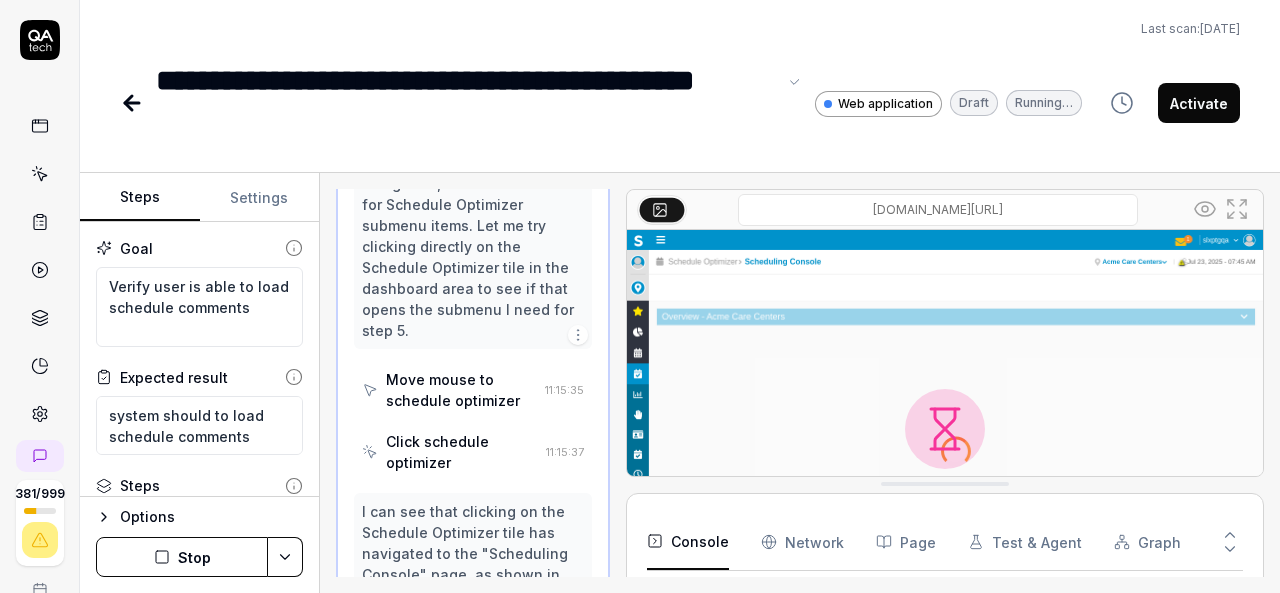 click on "**********" at bounding box center [466, 103] 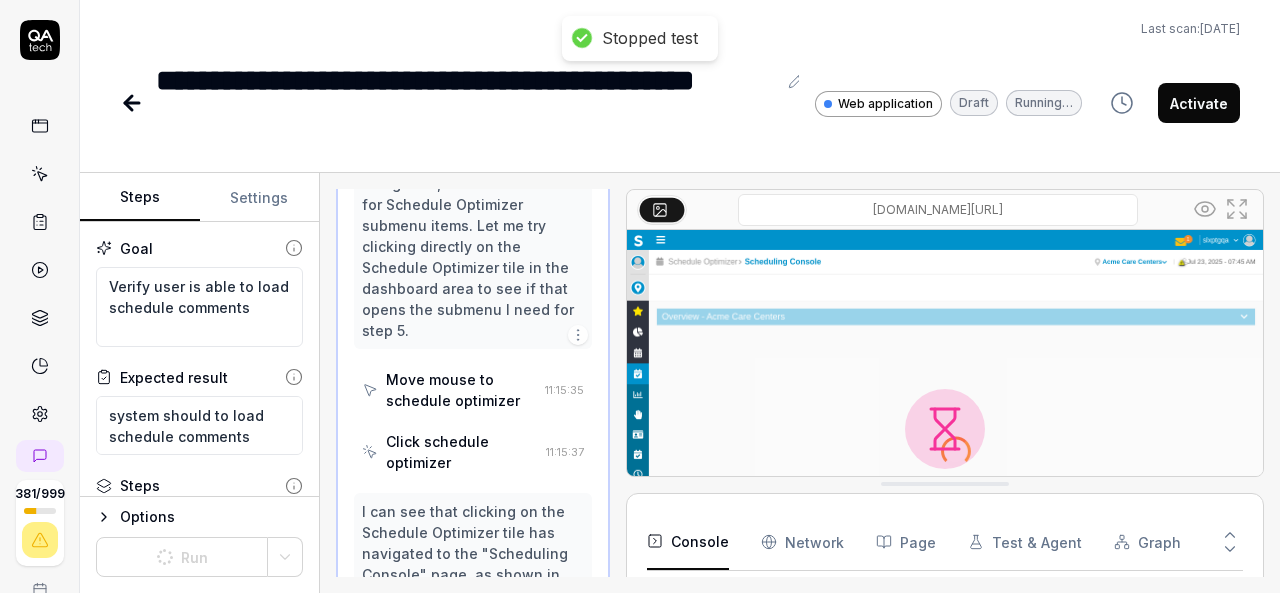 type on "*" 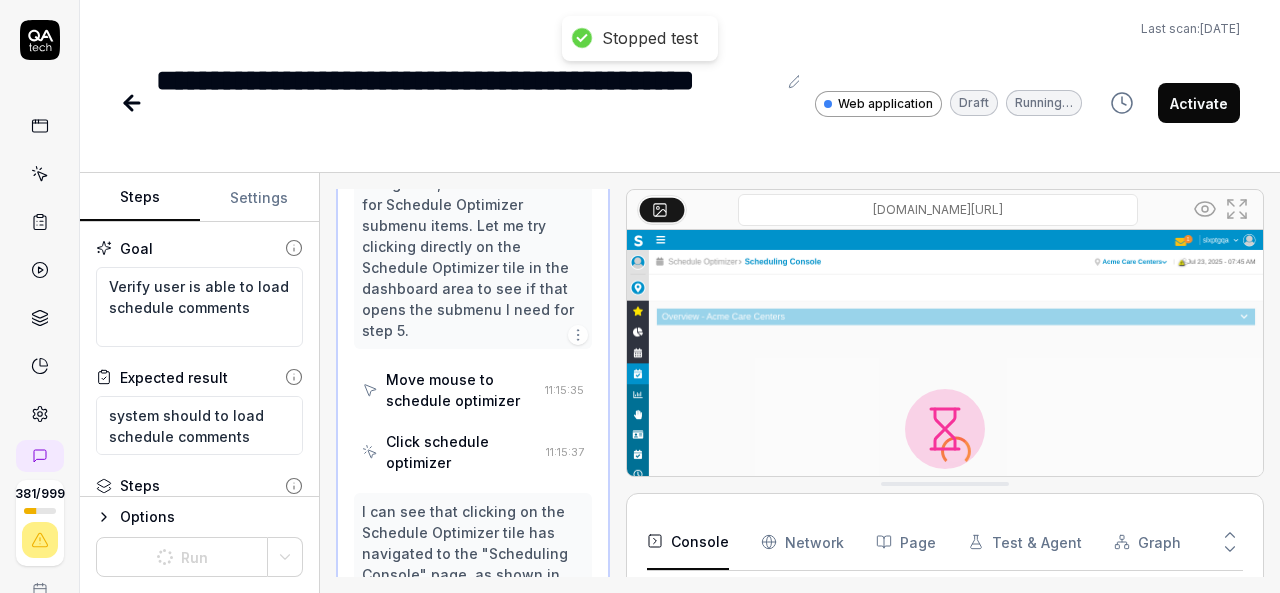 scroll, scrollTop: 945, scrollLeft: 0, axis: vertical 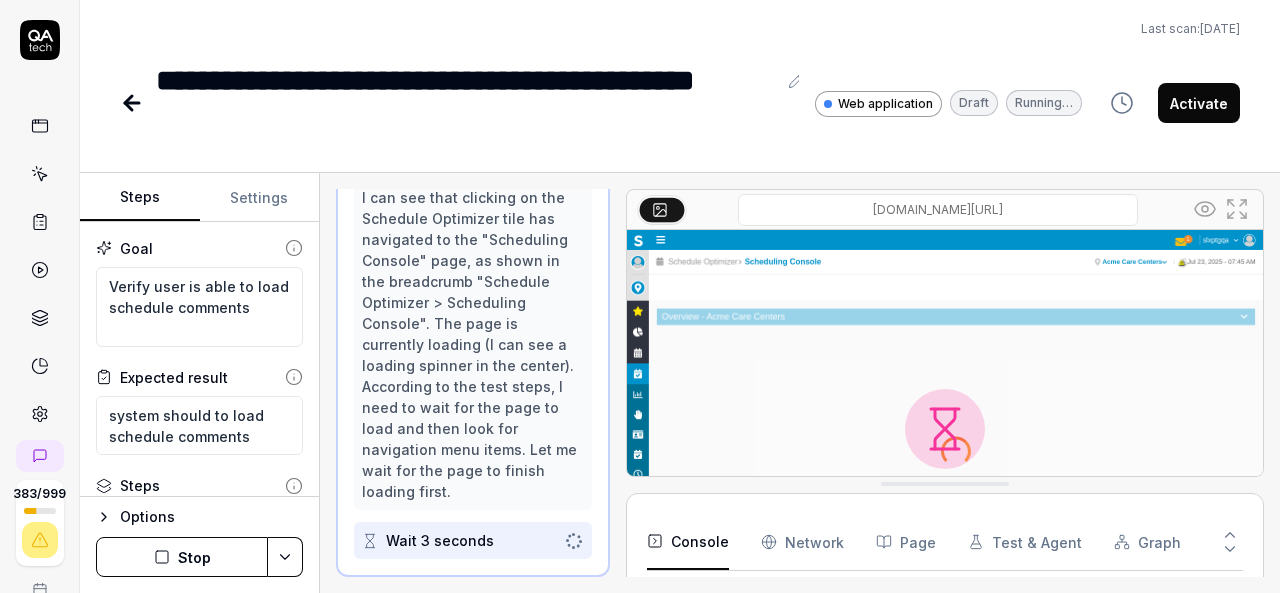 click on "Stop" at bounding box center [182, 557] 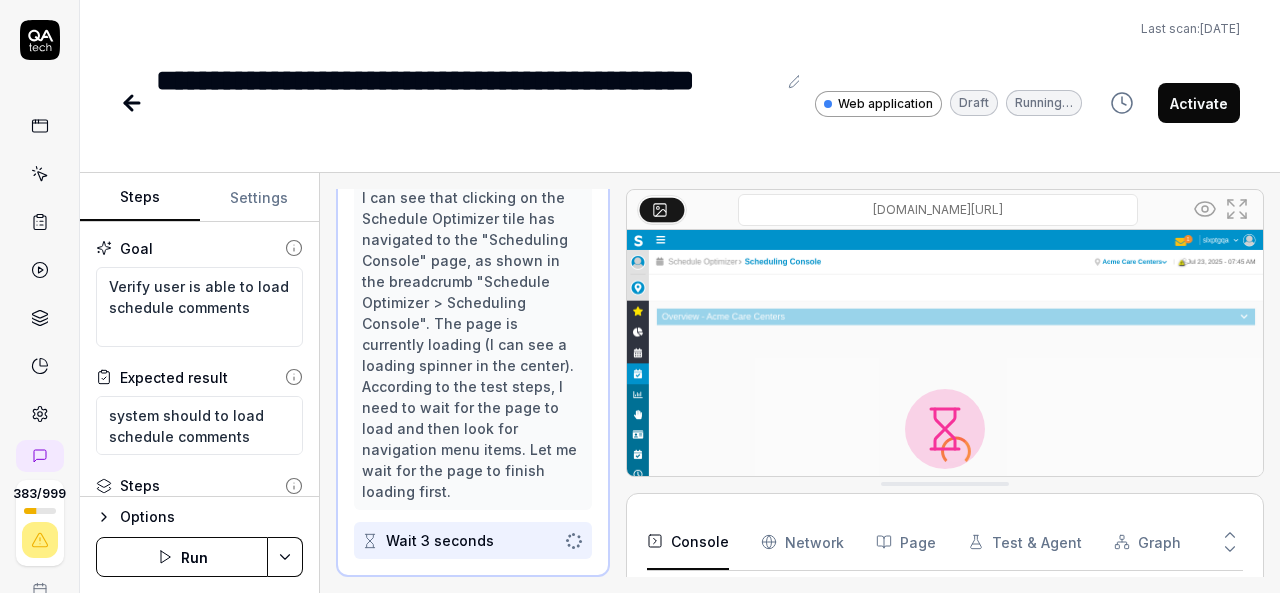 scroll, scrollTop: 1332, scrollLeft: 0, axis: vertical 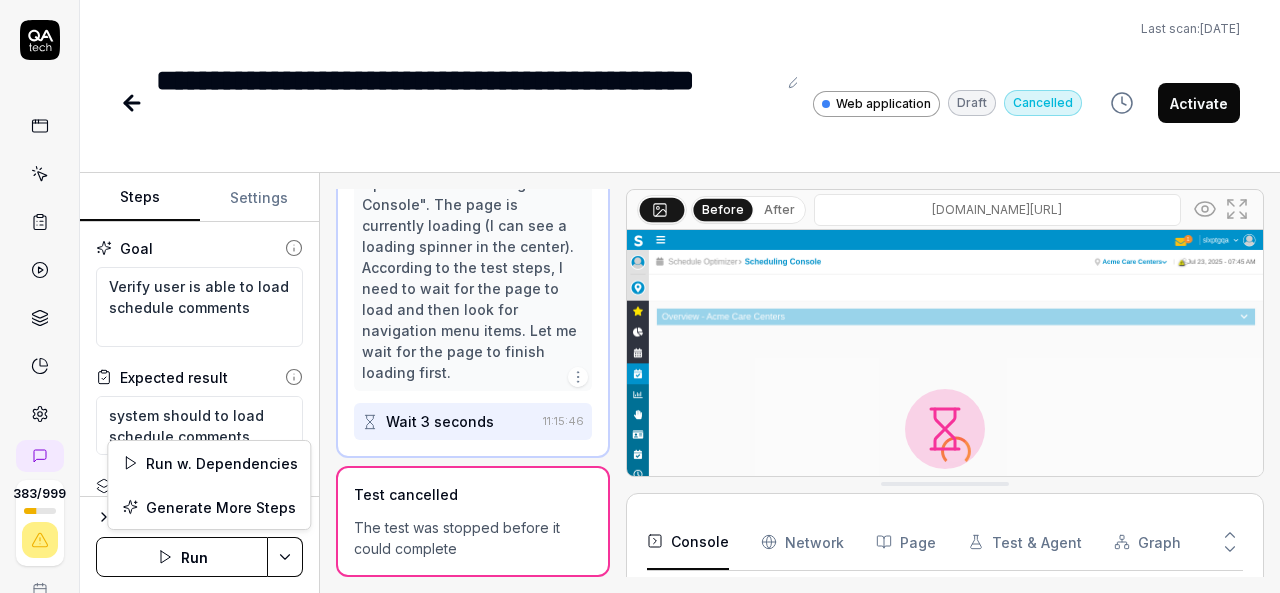 click on "**********" at bounding box center (640, 296) 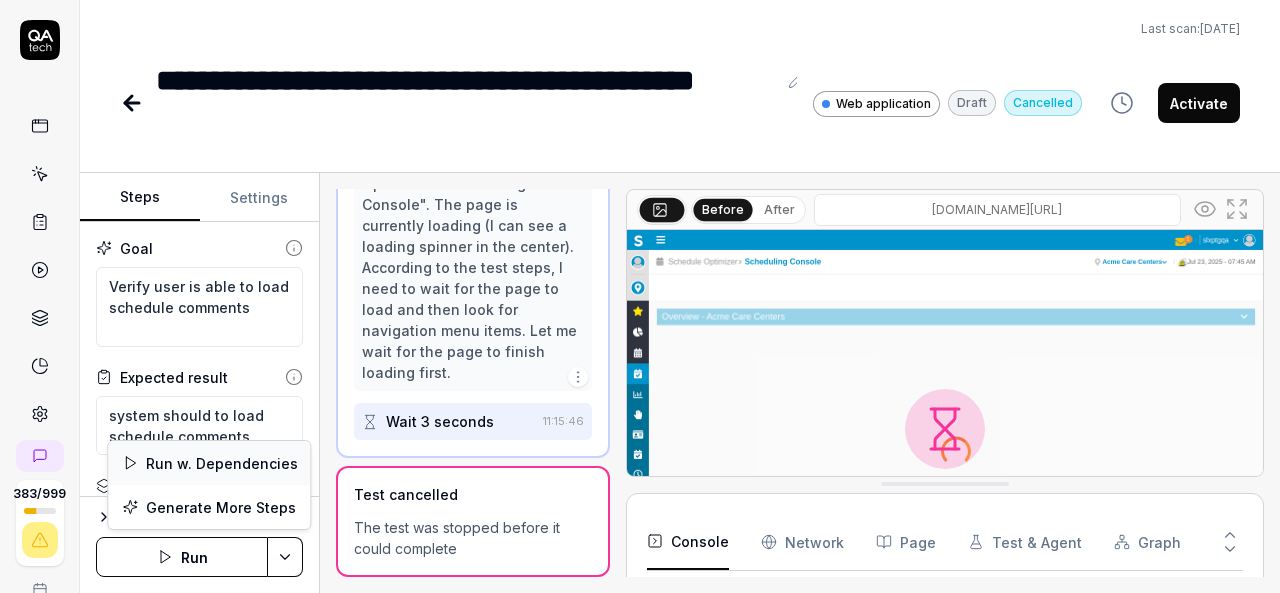 click on "Run w. Dependencies" at bounding box center [209, 463] 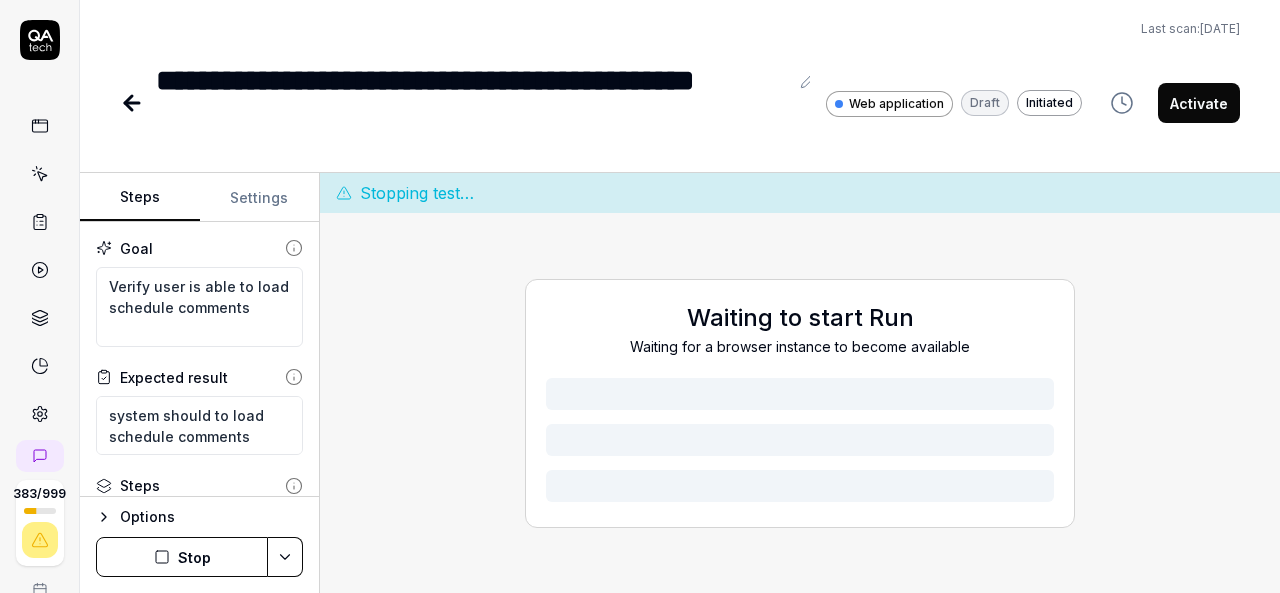 scroll, scrollTop: 0, scrollLeft: 0, axis: both 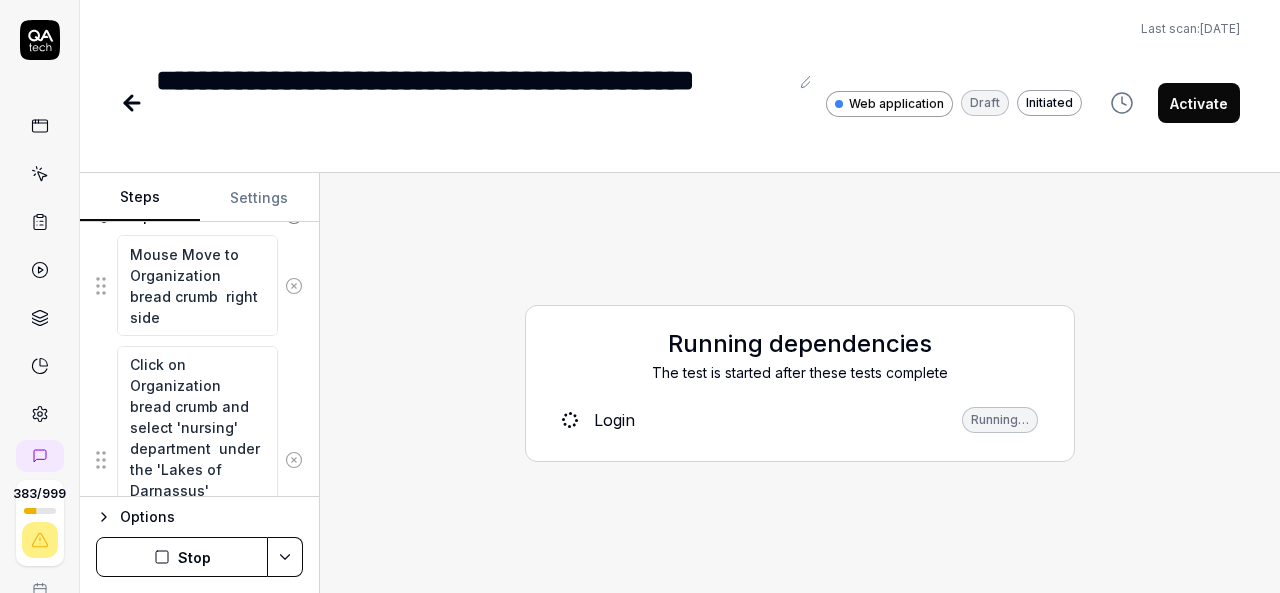 click on "Steps Settings Goal Verify user is able to load schedule comments Expected result system should to load schedule comments Steps Mouse Move to Organization bread crumb  right side Click on Organization bread crumb and select 'nursing' department  under the 'Lakes of Darnassus' Organization from Organization bread crumb Left-click to open the navigation menu if  menu navigation is not displaying Left-click on Schedule Optimizer in the navigation menu Left-click on the Schedule sub-item in the navigation menu Left-click on Schedule Comments in the submenu Wait for 3 seconds to allow data to load Scroll horizontally and check the Comments
To pick up a draggable item, press the space bar.
While dragging, use the arrow keys to move the item.
Press space again to drop the item in its new position, or press escape to cancel.
Options Stop Running dependencies The test is started after these tests complete Login Running…" at bounding box center [680, 383] 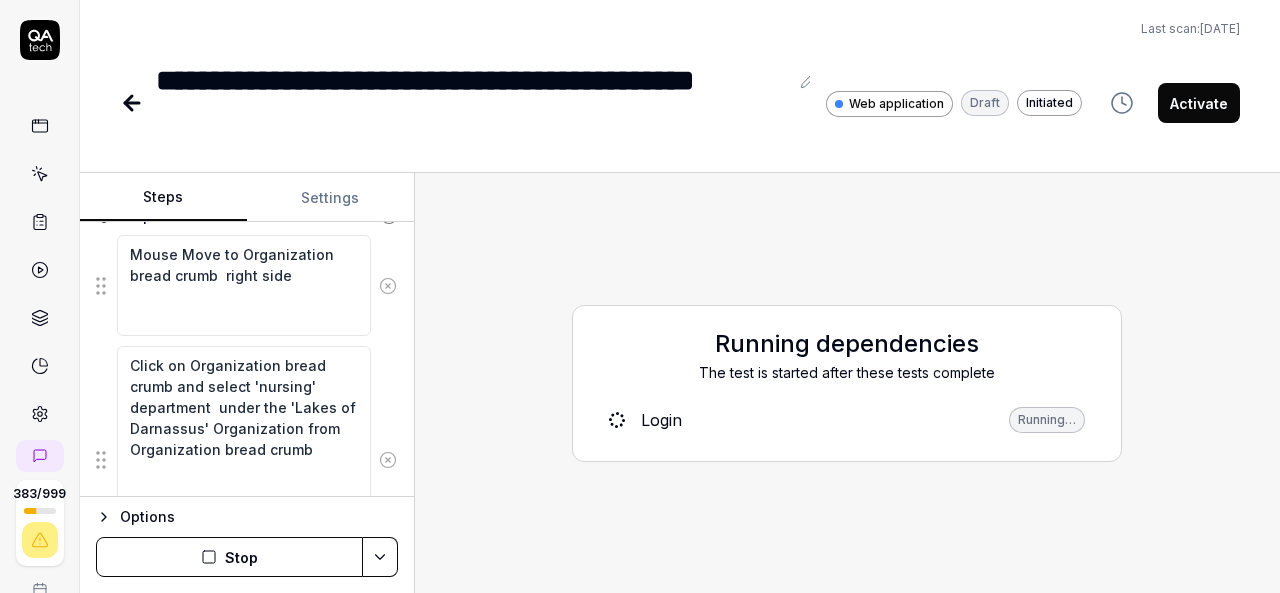 scroll, scrollTop: 0, scrollLeft: 0, axis: both 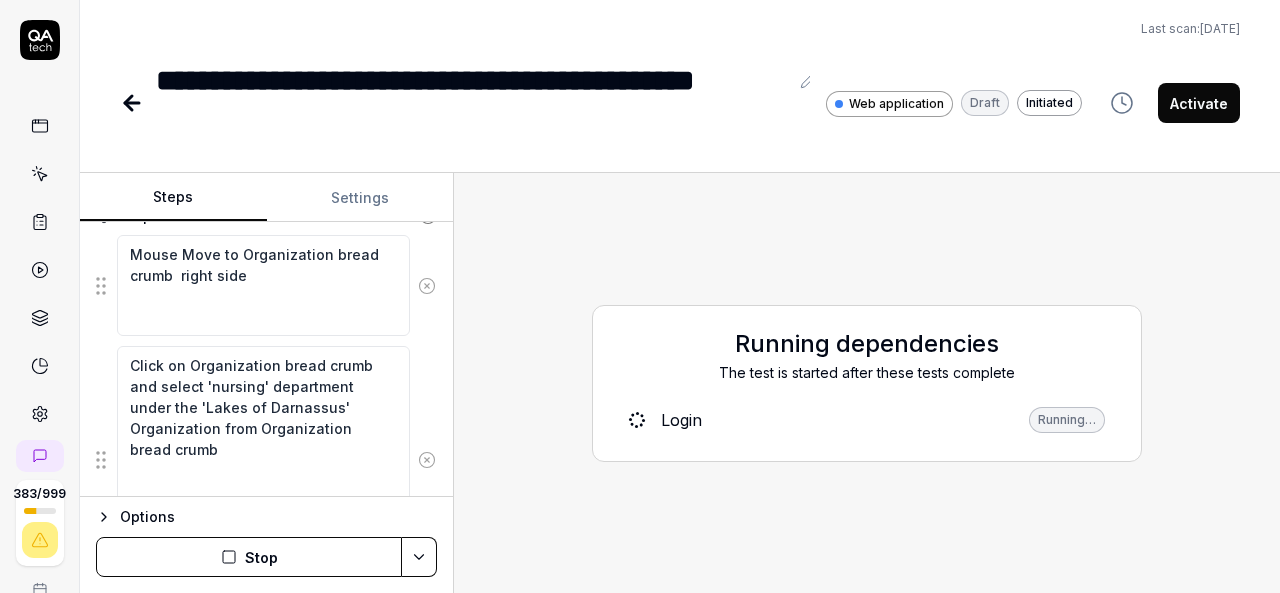 click on "Steps Settings Goal Verify user is able to load schedule comments Expected result system should to load schedule comments Steps Mouse Move to Organization bread crumb  right side Click on Organization bread crumb and select 'nursing' department  under the 'Lakes of Darnassus' Organization from Organization bread crumb Left-click to open the navigation menu if  menu navigation is not displaying Left-click on Schedule Optimizer in the navigation menu Left-click on the Schedule sub-item in the navigation menu Left-click on Schedule Comments in the submenu Wait for 3 seconds to allow data to load Scroll horizontally and check the Comments
To pick up a draggable item, press the space bar.
While dragging, use the arrow keys to move the item.
Press space again to drop the item in its new position, or press escape to cancel.
Options Stop Running dependencies The test is started after these tests complete Login Running…" at bounding box center (680, 383) 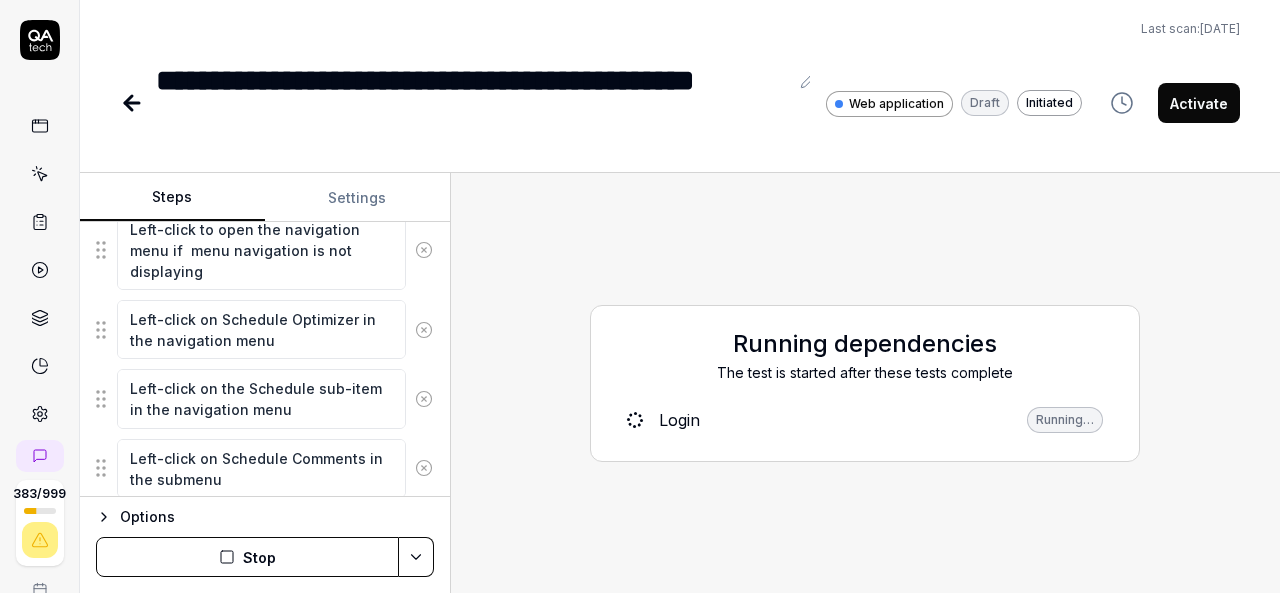 scroll, scrollTop: 360, scrollLeft: 0, axis: vertical 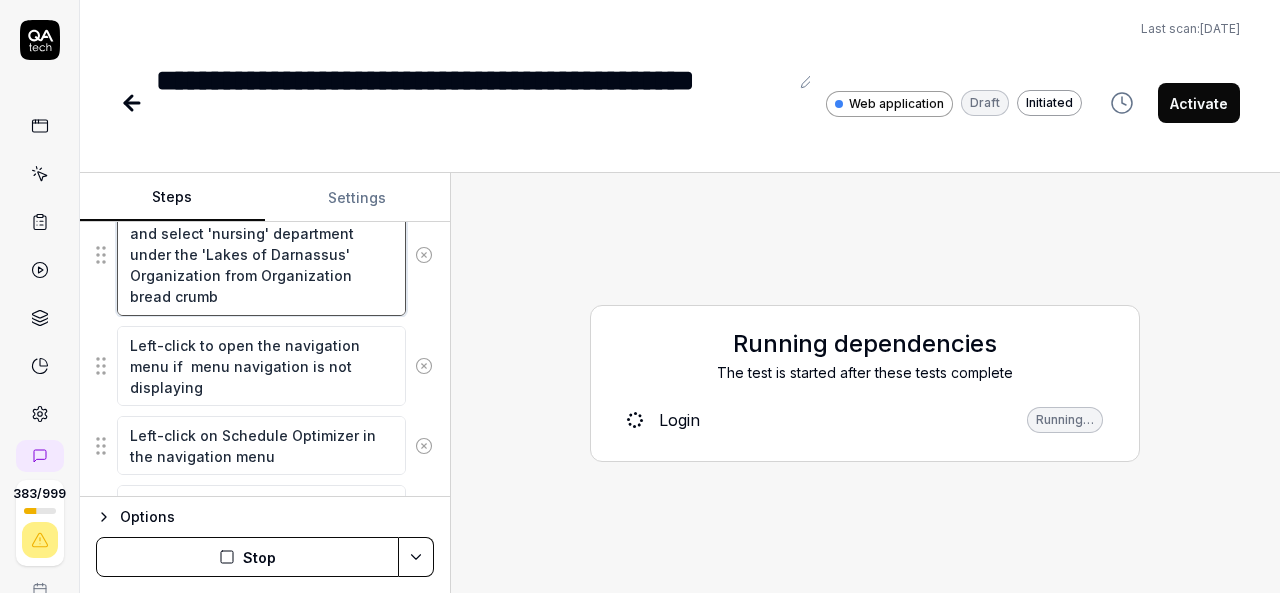 click on "Mouse Move to Organization bread crumb  right side Click on Organization bread crumb and select 'nursing' department  under the 'Lakes of Darnassus' Organization from Organization bread crumb Left-click to open the navigation menu if  menu navigation is not displaying Left-click on Schedule Optimizer in the navigation menu Left-click on the Schedule sub-item in the navigation menu Left-click on Schedule Comments in the submenu Wait for 3 seconds to allow data to load Scroll horizontally and check the Comments
To pick up a draggable item, press the space bar.
While dragging, use the arrow keys to move the item.
Press space again to drop the item in its new position, or press escape to cancel." at bounding box center (265, 438) 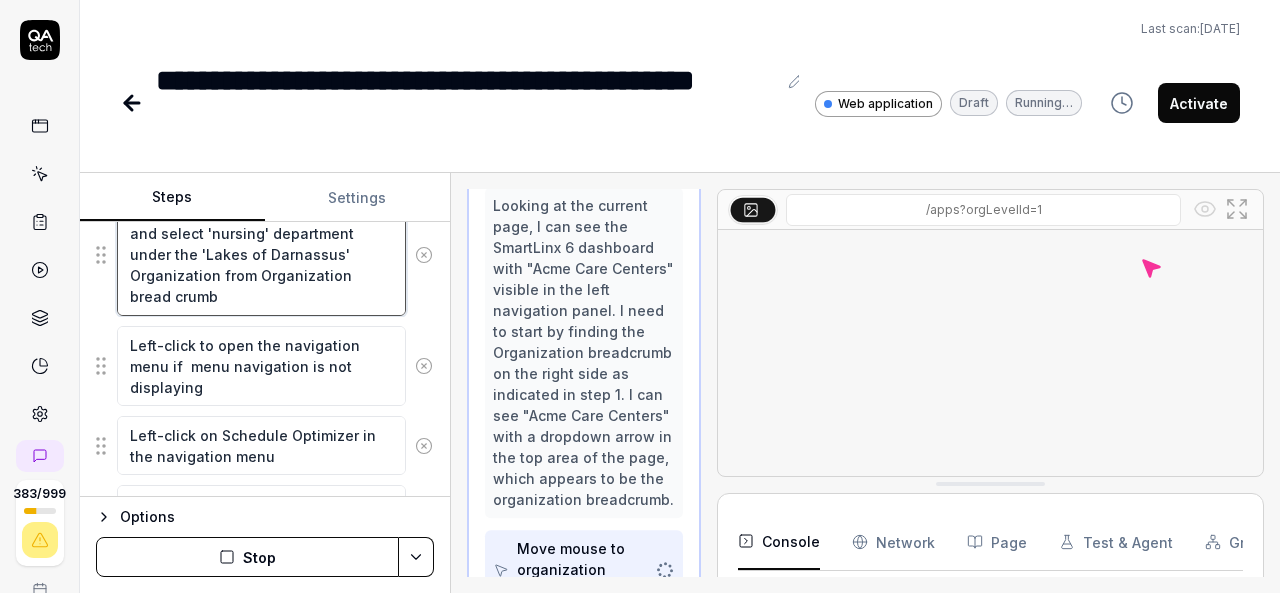 scroll, scrollTop: 318, scrollLeft: 0, axis: vertical 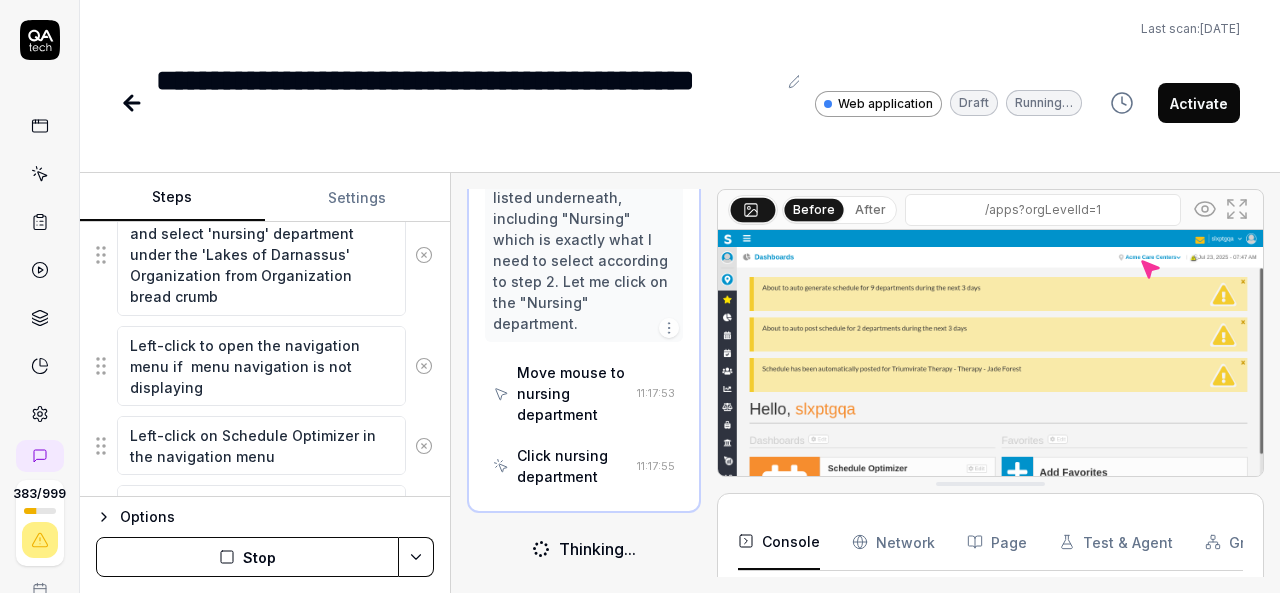 click on "Perfect! I can see that searching for "Lakes of Darnassus" has revealed the organization tree structure. I can see "The Lakes of Darnassus" with various departments listed underneath, including "Nursing" which is exactly what I need to select according to step 2. Let me click on the "Nursing" department." at bounding box center [584, 187] 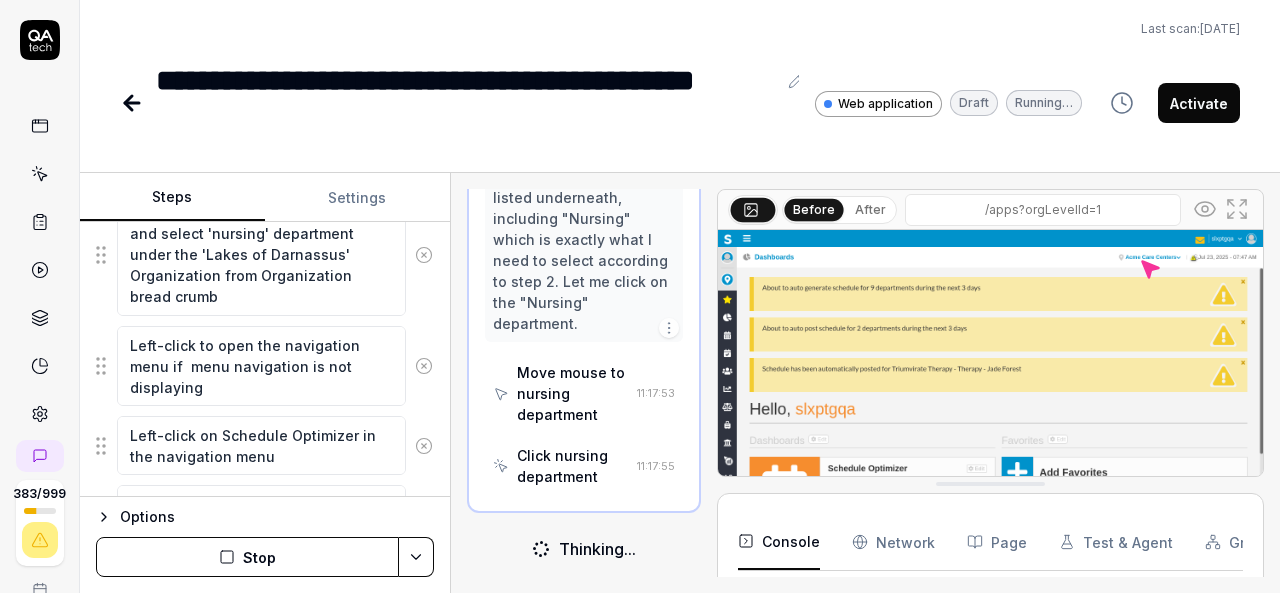 scroll, scrollTop: 138, scrollLeft: 0, axis: vertical 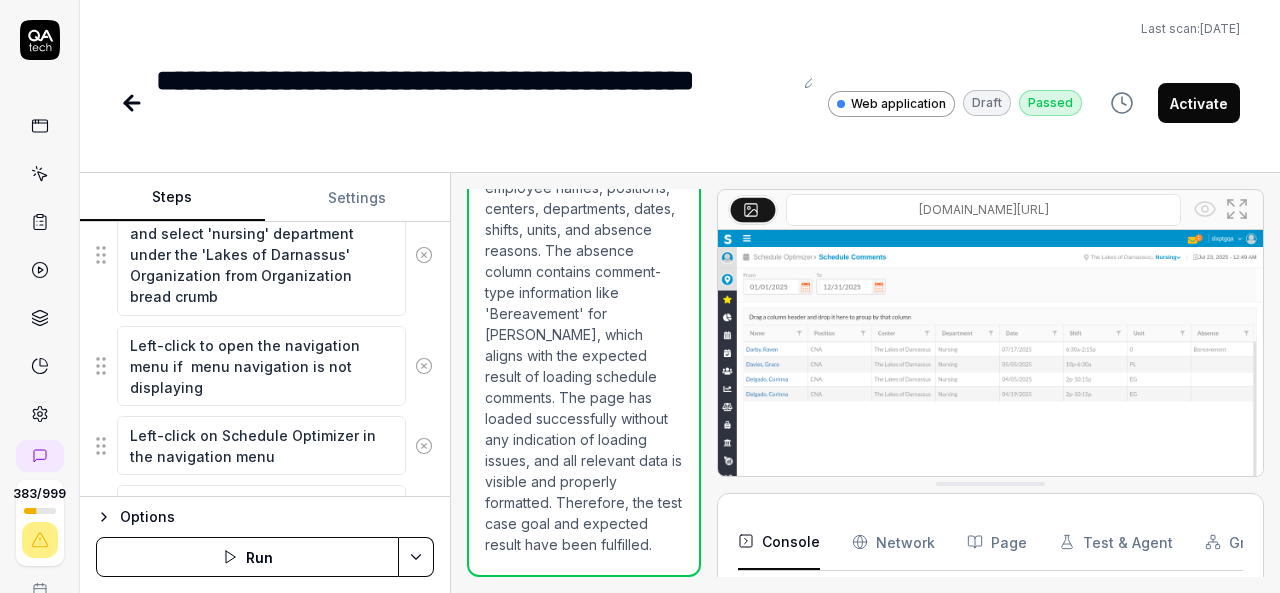 click on "Activate" at bounding box center [1199, 103] 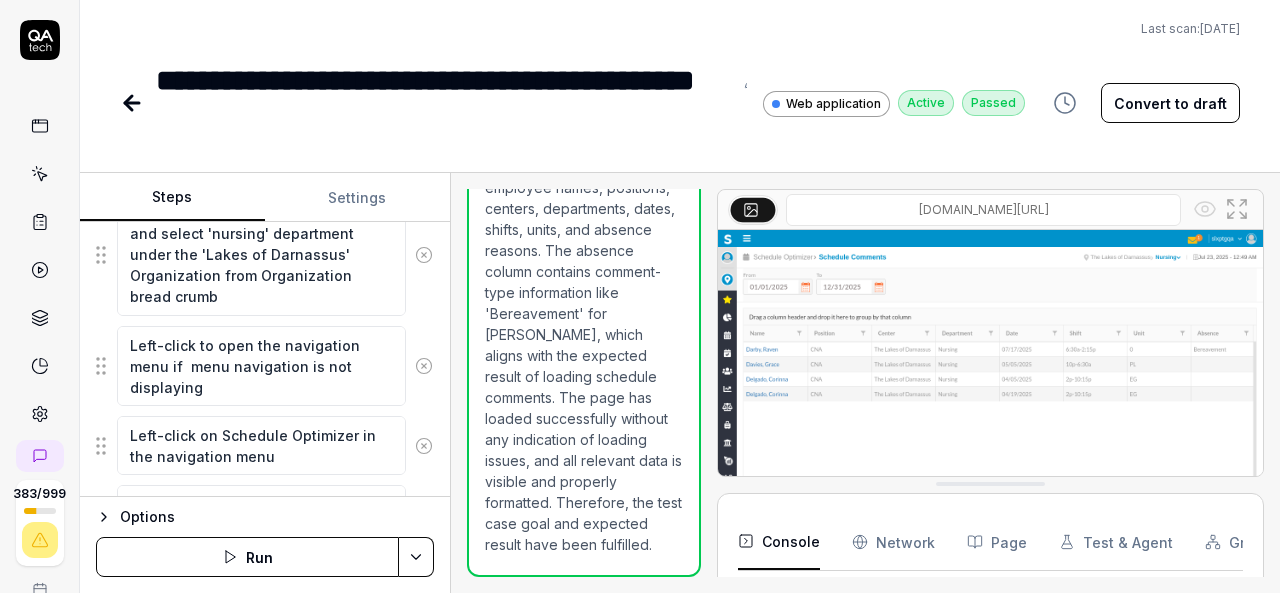 click 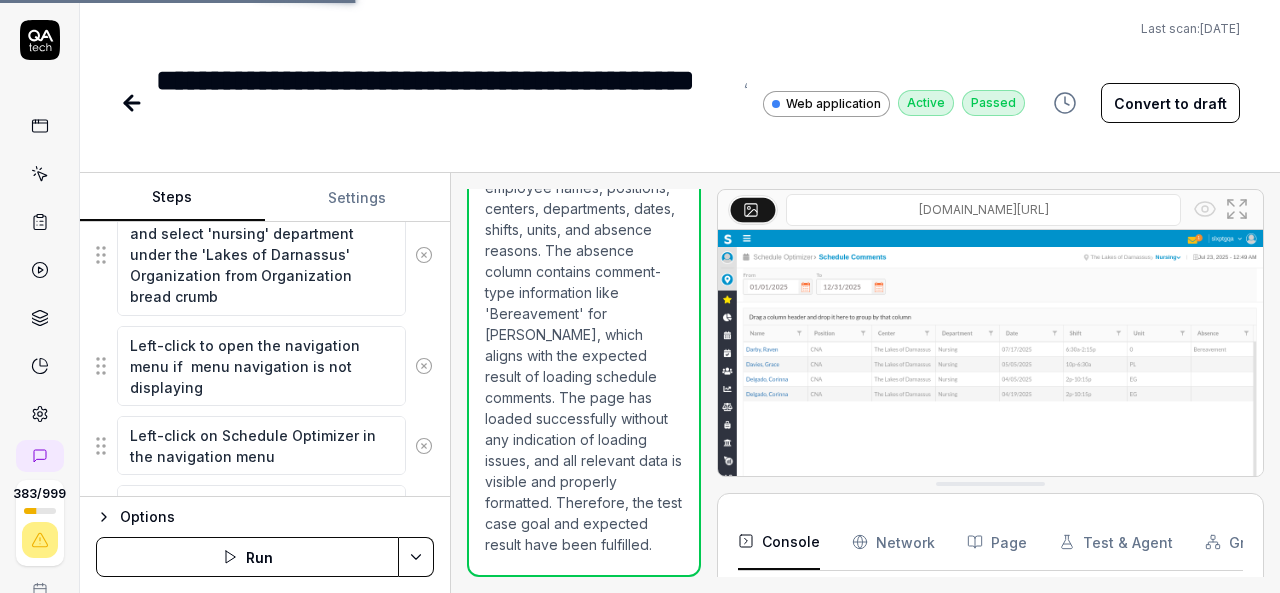 type on "*" 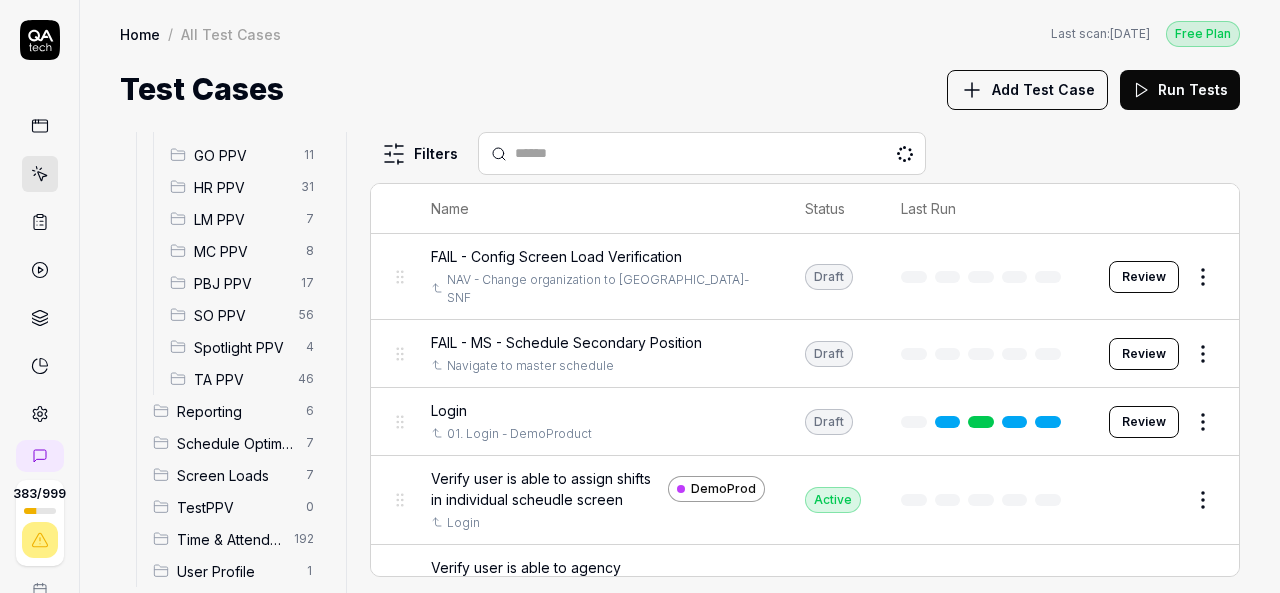 scroll, scrollTop: 418, scrollLeft: 0, axis: vertical 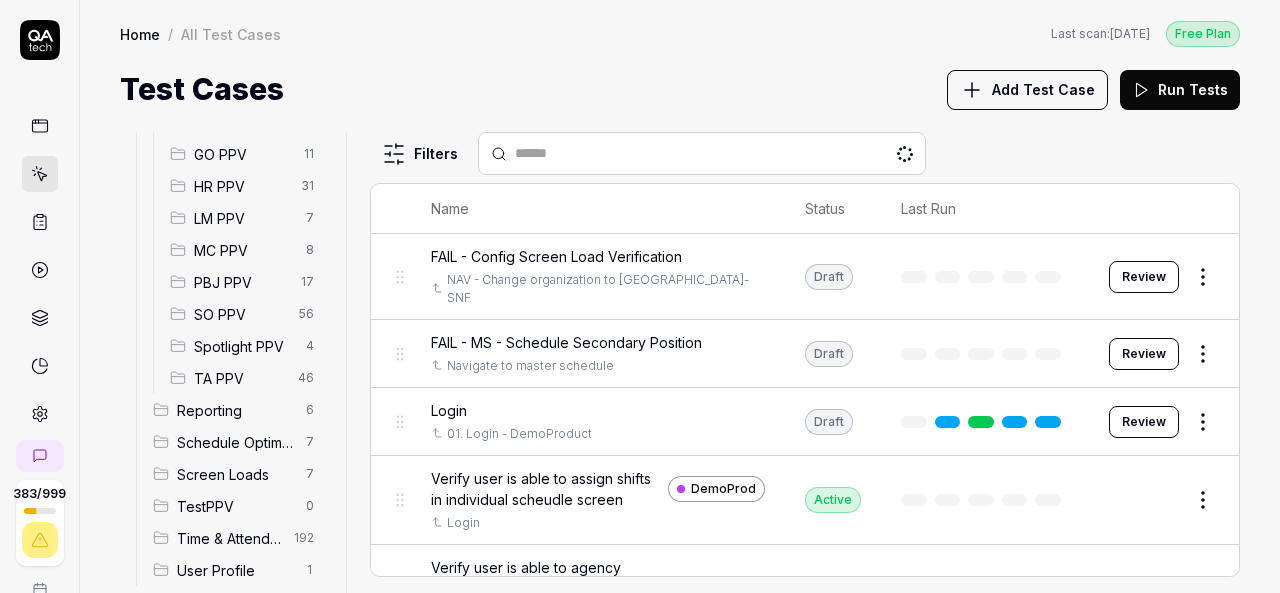 click on "SO PPV" at bounding box center (240, 314) 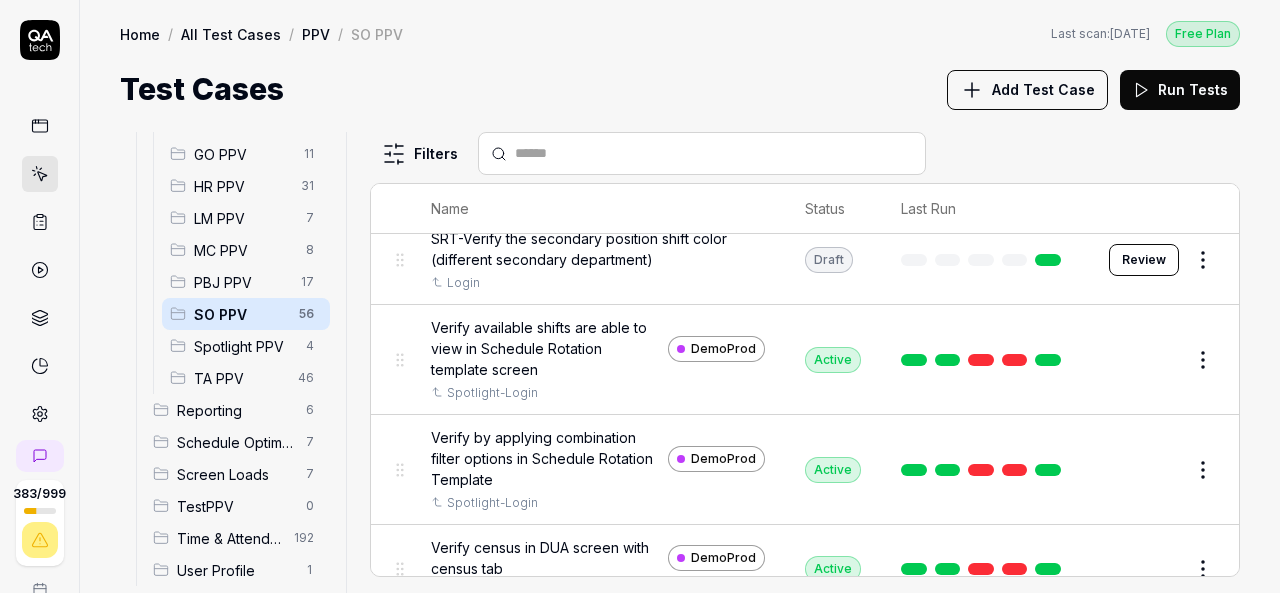 scroll, scrollTop: 1635, scrollLeft: 0, axis: vertical 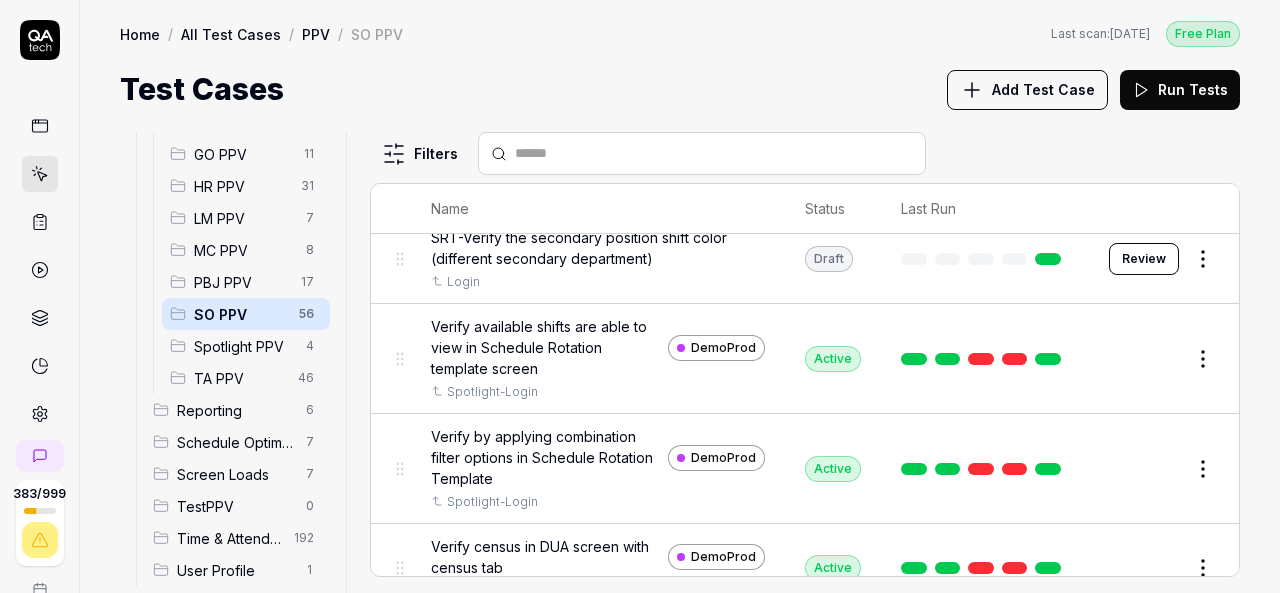 click at bounding box center (702, 153) 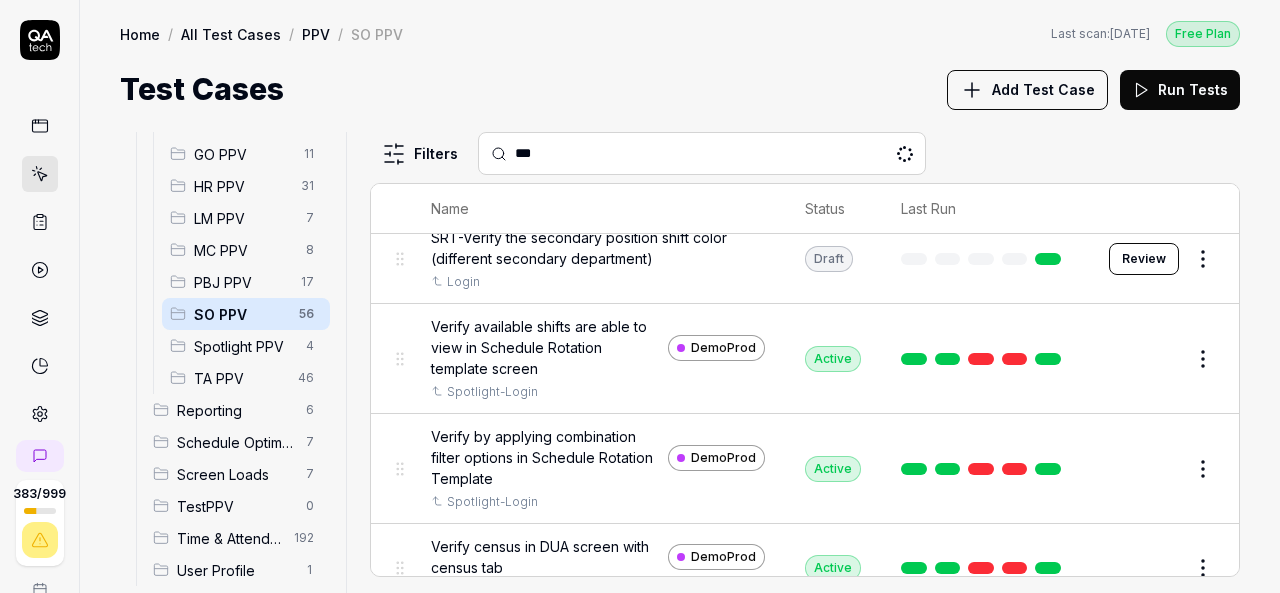 scroll, scrollTop: 0, scrollLeft: 0, axis: both 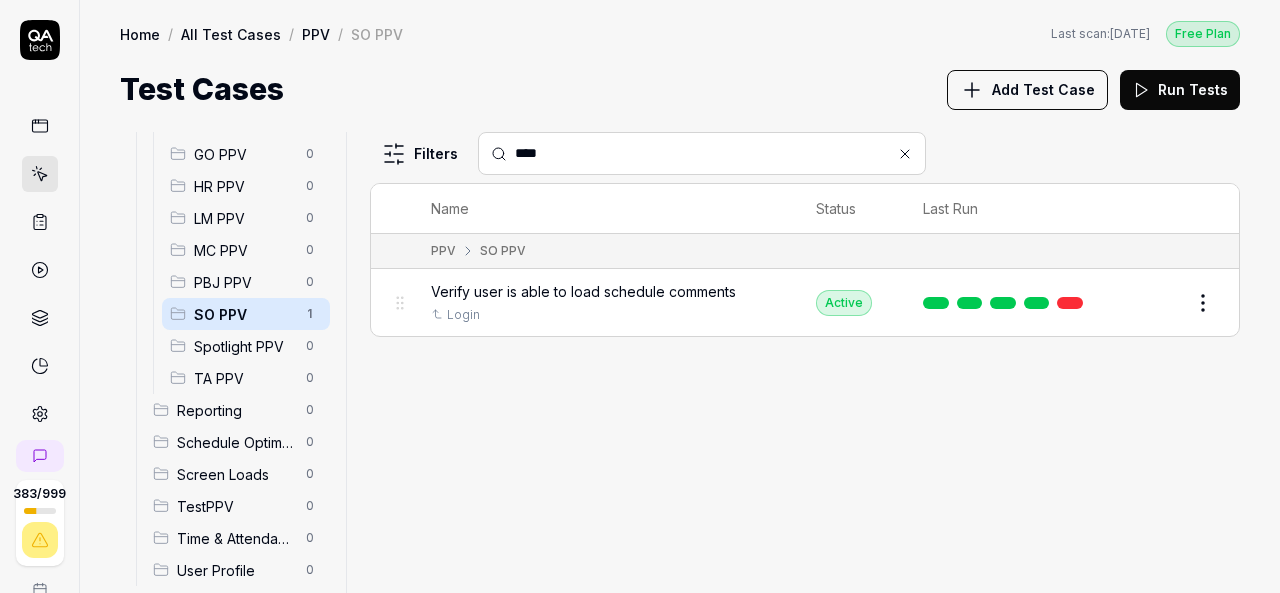 type on "****" 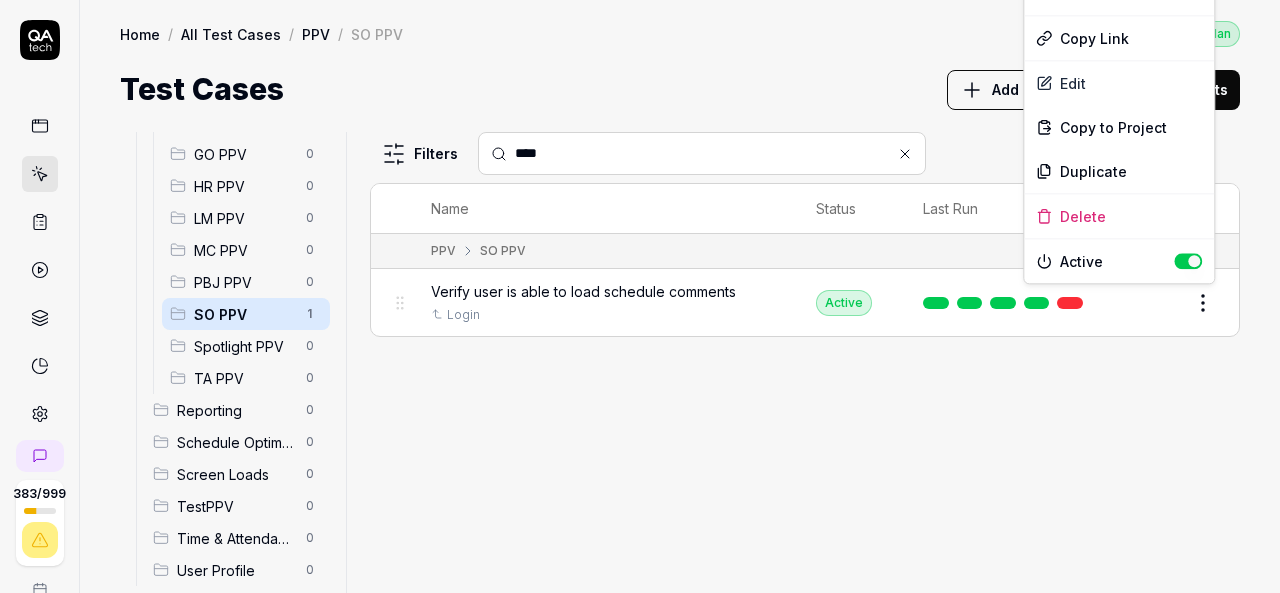 click on "383  /  999 k S Home / All Test Cases / PPV / SO PPV Free Plan Home / All Test Cases / PPV / SO PPV Last scan:  Jun 5 2025 Free Plan Test Cases Add Test Case Run Tests All Test Cases 3 Communication 1 Dashboard Management 0 Employee Management 0 Help and Support 0 Login 0 Logout 0 Master Schedule 0 Navigation 0 Payroll Based Journal 0 PPV 2 ACA PPV 1 Accruals PPV 0 GO PPV 0 HR PPV 0 LM PPV 0 MC PPV 0 PBJ PPV 0 SO PPV 1 Spotlight PPV 0 TA PPV 0 Reporting 0 Schedule Optimizer 0 Screen Loads 0 TestPPV 0 Time & Attendance 0 User Profile 0 Filters **** Name Status Last Run PPV SO PPV Verify user is able to load schedule comments Login Active Edit
To pick up a draggable item, press the space bar.
While dragging, use the arrow keys to move the item.
Press space again to drop the item in its new position, or press escape to cancel.
*
Options Run Test Copy Link Edit Copy to Project Duplicate Delete Active" at bounding box center [640, 296] 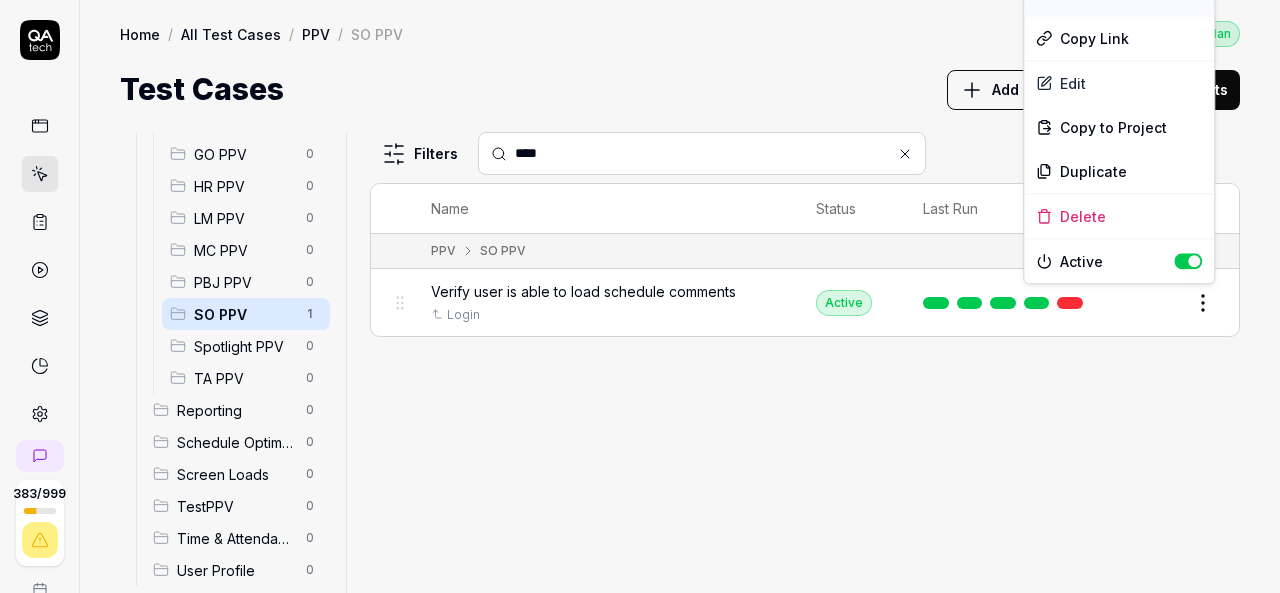 click on "Run Test" at bounding box center [1119, -7] 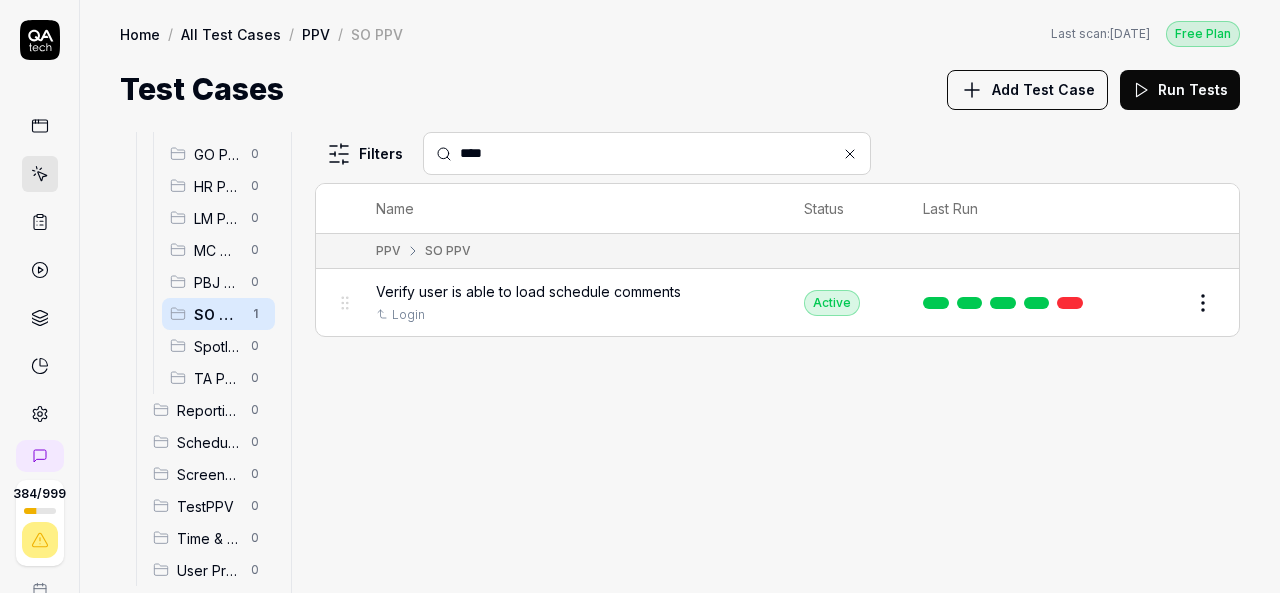 click on "All Test Cases 3 Communication 1 Dashboard Management 0 Employee Management 0 Help and Support 0 Login 0 Logout 0 Master Schedule 0 Navigation 0 Payroll Based Journal 0 PPV 2 ACA PPV 1 Accruals PPV 0 GO PPV 0 HR PPV 0 LM PPV 0 MC PPV 0 PBJ PPV 0 SO PPV 1 Spotlight PPV 0 TA PPV 0 Reporting 0 Schedule Optimizer 0 Screen Loads 0 TestPPV 0 Time & Attendance 0 User Profile 0 Filters **** Name Status Last Run PPV SO PPV Verify user is able to load schedule comments Login Active Edit" at bounding box center [680, 362] 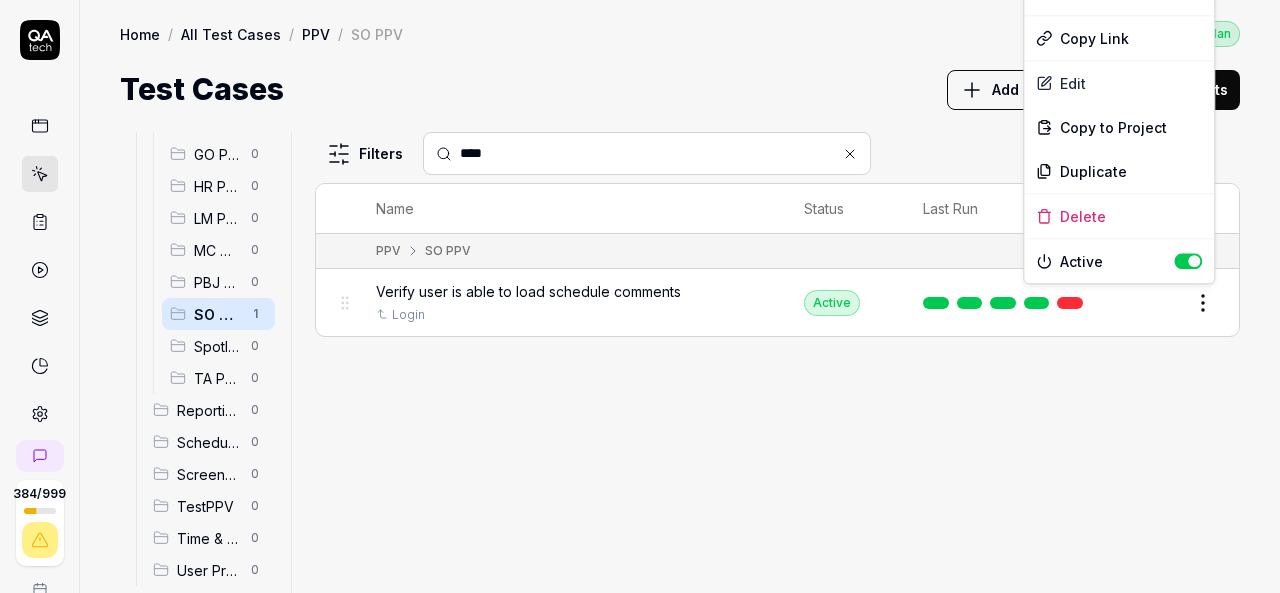 click on "384  /  999 k S Home / All Test Cases / PPV / SO PPV Free Plan Home / All Test Cases / PPV / SO PPV Last scan:  Jun 5 2025 Free Plan Test Cases Add Test Case Run Tests All Test Cases 3 Communication 1 Dashboard Management 0 Employee Management 0 Help and Support 0 Login 0 Logout 0 Master Schedule 0 Navigation 0 Payroll Based Journal 0 PPV 2 ACA PPV 1 Accruals PPV 0 GO PPV 0 HR PPV 0 LM PPV 0 MC PPV 0 PBJ PPV 0 SO PPV 1 Spotlight PPV 0 TA PPV 0 Reporting 0 Schedule Optimizer 0 Screen Loads 0 TestPPV 0 Time & Attendance 0 User Profile 0 Filters **** Name Status Last Run PPV SO PPV Verify user is able to load schedule comments Login Active Edit
To pick up a draggable item, press the space bar.
While dragging, use the arrow keys to move the item.
Press space again to drop the item in its new position, or press escape to cancel.
*
Options Run Test Copy Link Edit Copy to Project Duplicate Delete Active" at bounding box center (640, 296) 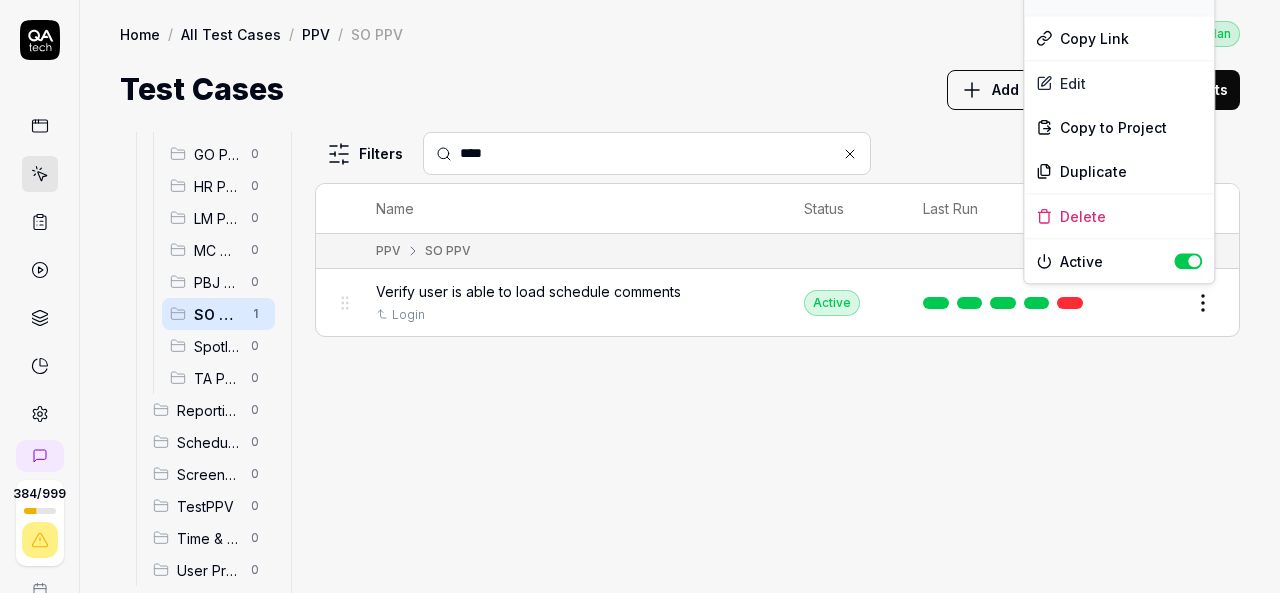 click on "Run Test" at bounding box center (1119, -7) 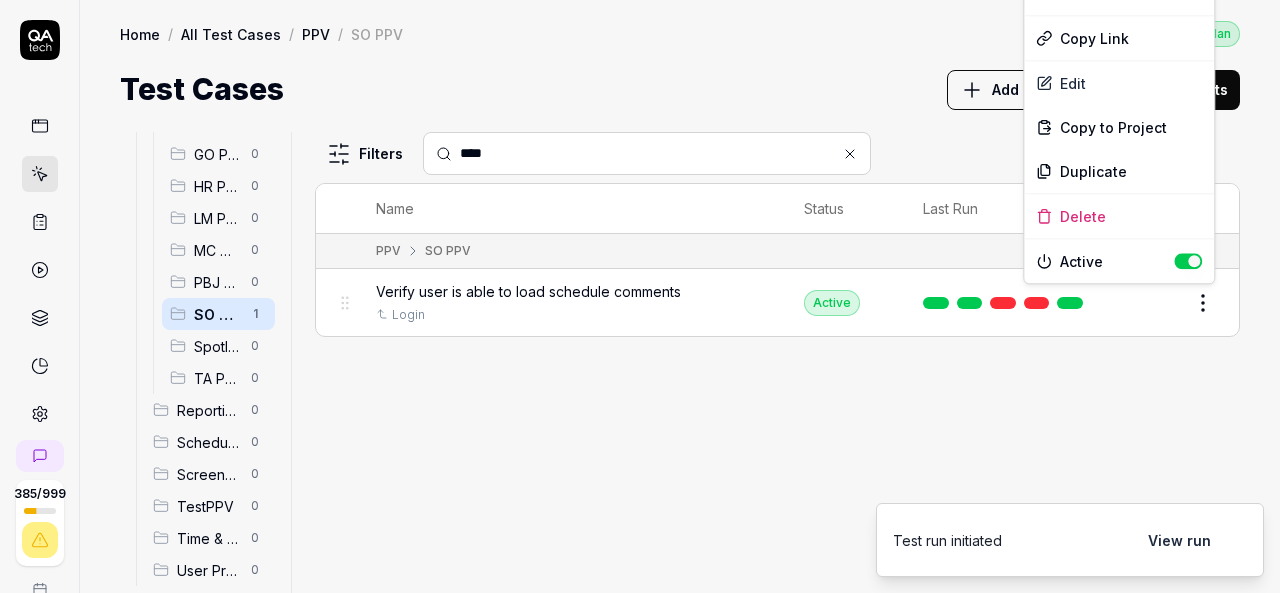 click on "385  /  999 k S Home / All Test Cases / PPV / SO PPV Free Plan Home / All Test Cases / PPV / SO PPV Last scan:  Jun 5 2025 Free Plan Test Cases Add Test Case Run Tests All Test Cases 3 Communication 1 Dashboard Management 0 Employee Management 0 Help and Support 0 Login 0 Logout 0 Master Schedule 0 Navigation 0 Payroll Based Journal 0 PPV 2 ACA PPV 1 Accruals PPV 0 GO PPV 0 HR PPV 0 LM PPV 0 MC PPV 0 PBJ PPV 0 SO PPV 1 Spotlight PPV 0 TA PPV 0 Reporting 0 Schedule Optimizer 0 Screen Loads 0 TestPPV 0 Time & Attendance 0 User Profile 0 Filters **** Name Status Last Run PPV SO PPV Verify user is able to load schedule comments Login Active Edit
To pick up a draggable item, press the space bar.
While dragging, use the arrow keys to move the item.
Press space again to drop the item in its new position, or press escape to cancel.
Test run initiated View run *
Options Run Test Copy Link Edit Copy to Project Duplicate Delete Active" at bounding box center [640, 296] 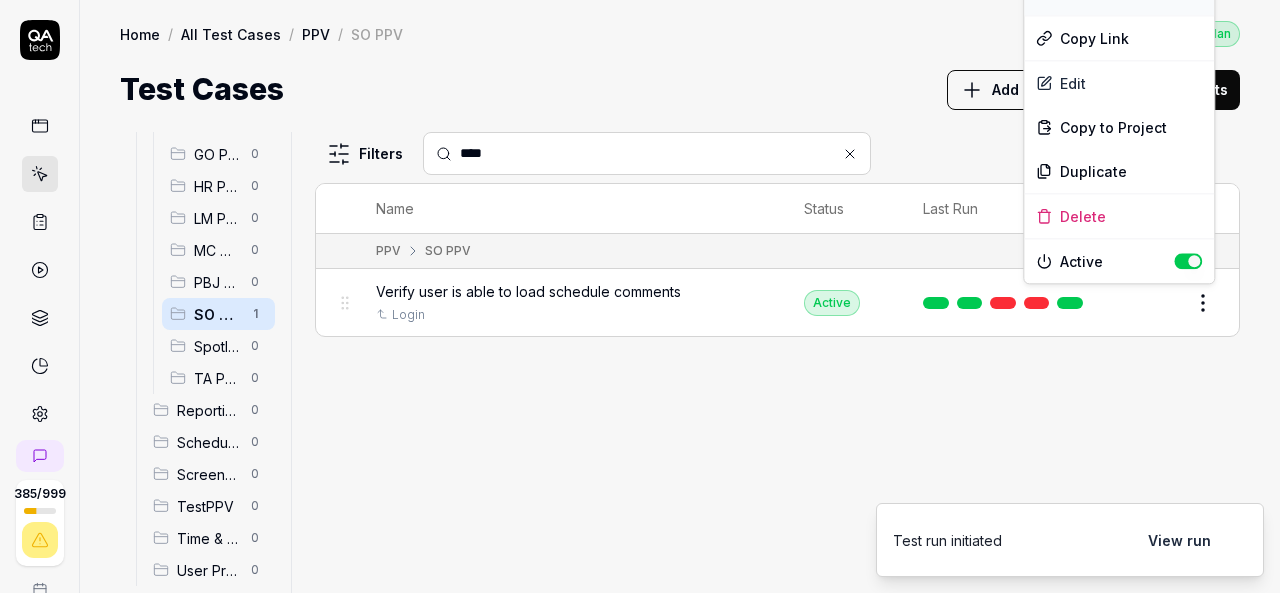 click on "Run Test" at bounding box center (1119, -7) 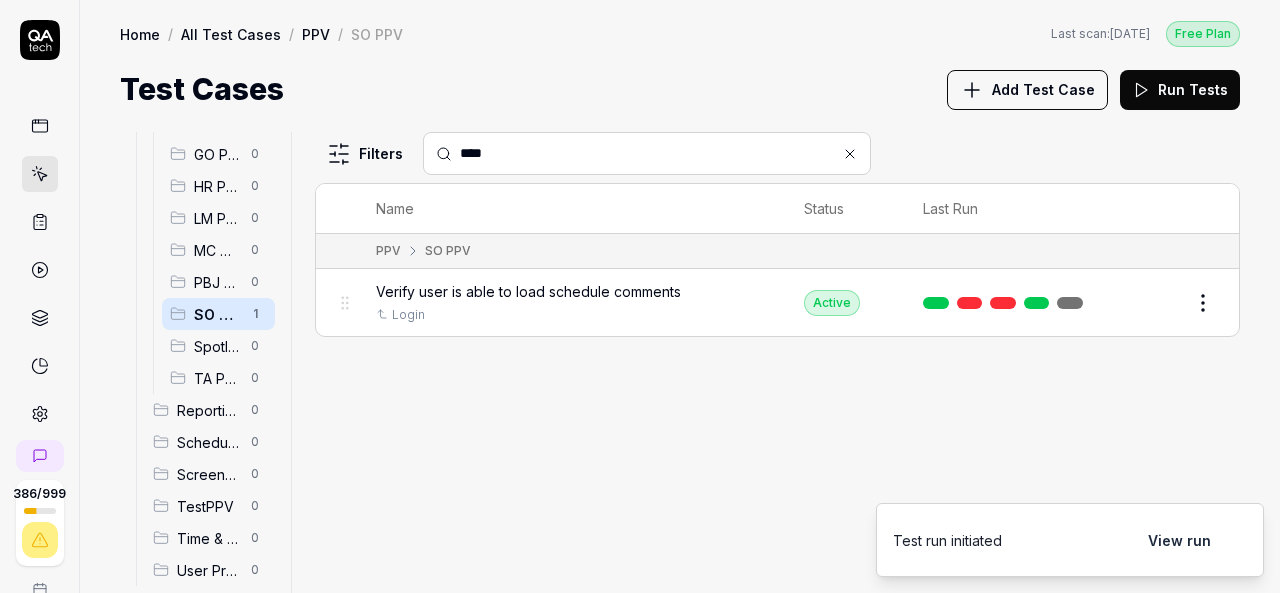 click at bounding box center [850, 154] 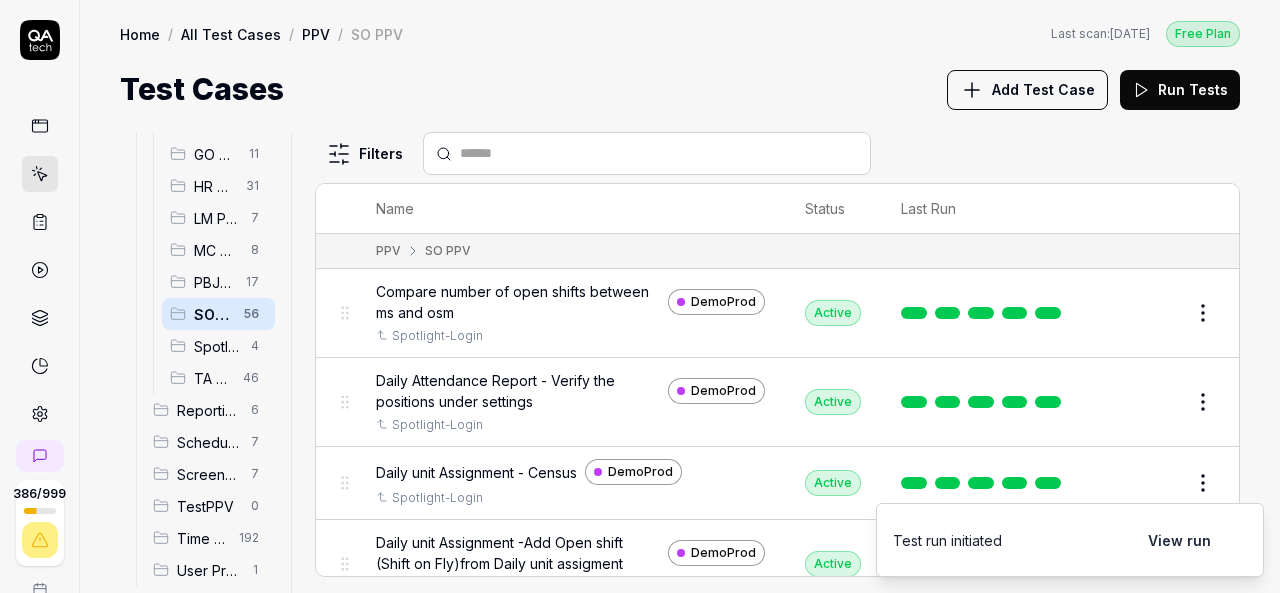 click at bounding box center (659, 153) 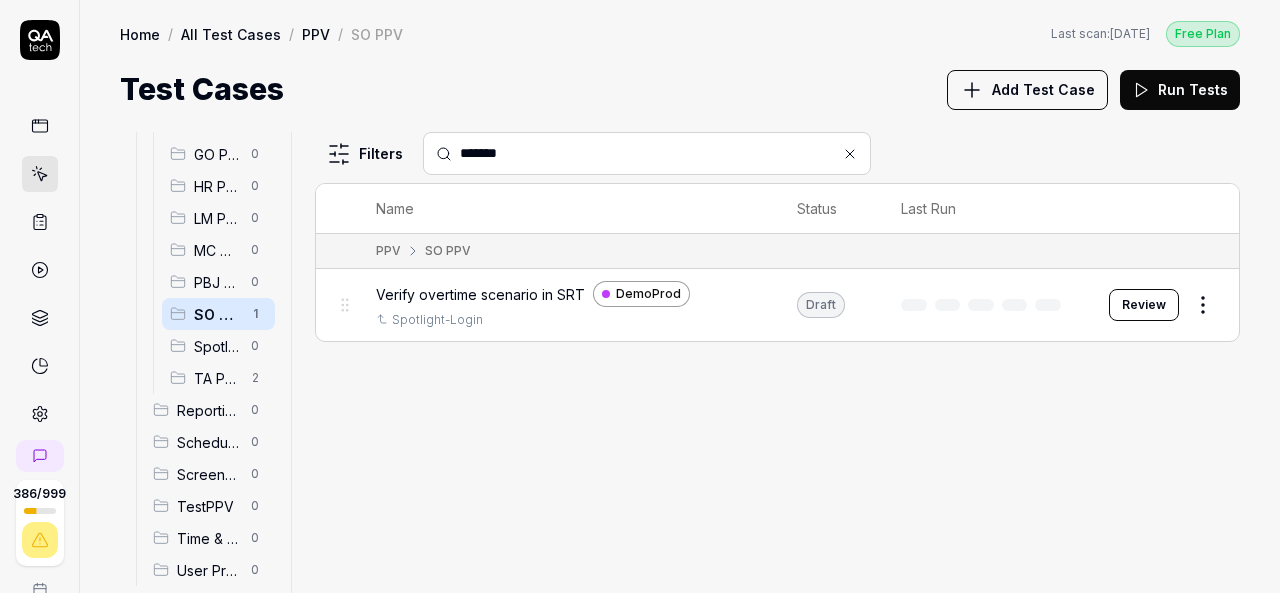 type on "*******" 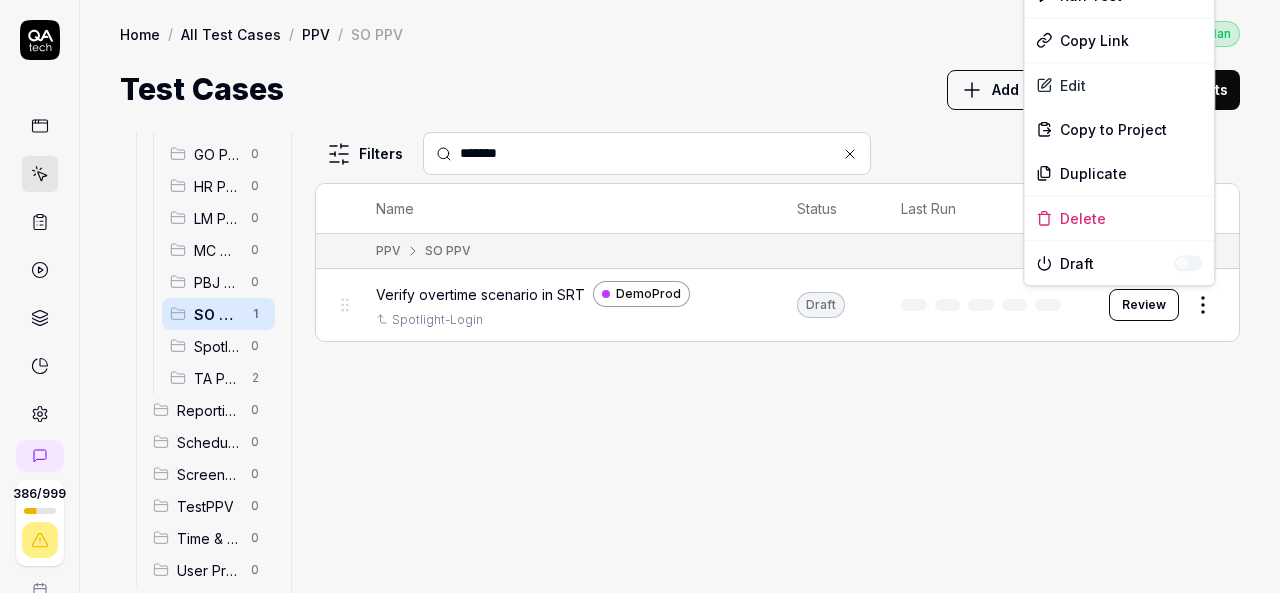 click on "386  /  999 k S Home / All Test Cases / PPV / SO PPV Free Plan Home / All Test Cases / PPV / SO PPV Last scan:  Jun 5 2025 Free Plan Test Cases Add Test Case Run Tests All Test Cases 3 Communication 0 Dashboard Management 0 Employee Management 0 Help and Support 0 Login 0 Logout 0 Master Schedule 0 Navigation 0 Payroll Based Journal 0 PPV 3 ACA PPV 0 Accruals PPV 0 GO PPV 0 HR PPV 0 LM PPV 0 MC PPV 0 PBJ PPV 0 SO PPV 1 Spotlight PPV 0 TA PPV 2 Reporting 0 Schedule Optimizer 0 Screen Loads 0 TestPPV 0 Time & Attendance 0 User Profile 0 Filters ******* Name Status Last Run PPV SO PPV Verify overtime scenario in SRT DemoProd Spotlight-Login Draft Review
To pick up a draggable item, press the space bar.
While dragging, use the arrow keys to move the item.
Press space again to drop the item in its new position, or press escape to cancel.
*
Options Run Test Copy Link Edit Copy to Project Duplicate Delete Draft" at bounding box center [640, 296] 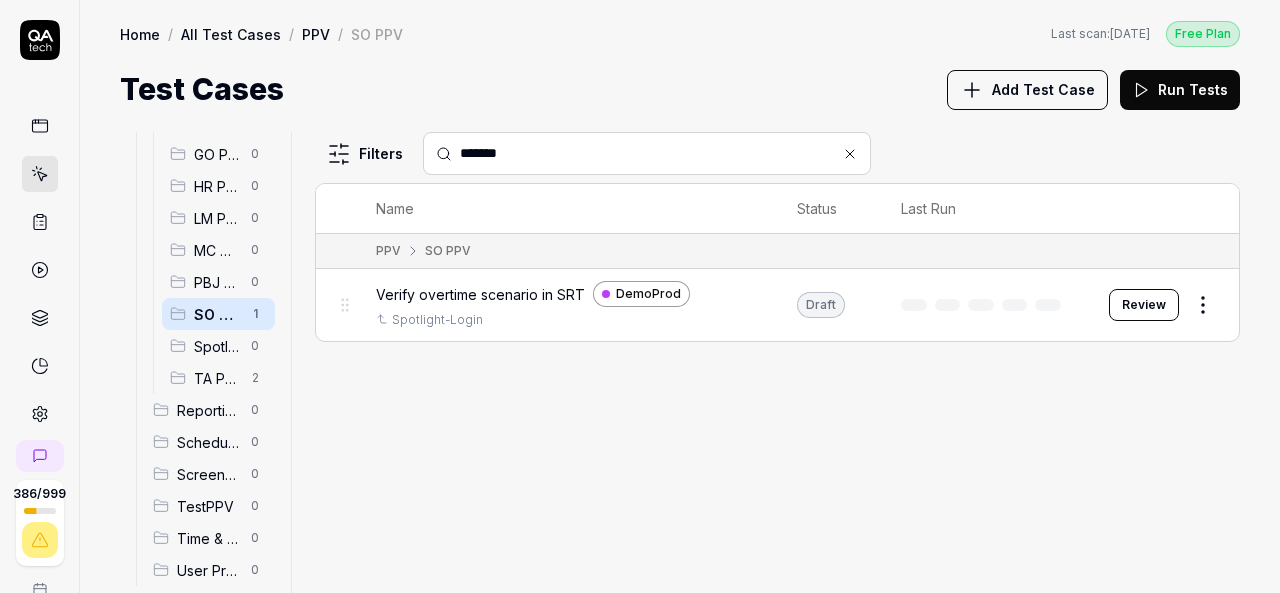 click on "386  /  999 k S Home / All Test Cases / PPV / SO PPV Free Plan Home / All Test Cases / PPV / SO PPV Last scan:  Jun 5 2025 Free Plan Test Cases Add Test Case Run Tests All Test Cases 3 Communication 0 Dashboard Management 0 Employee Management 0 Help and Support 0 Login 0 Logout 0 Master Schedule 0 Navigation 0 Payroll Based Journal 0 PPV 3 ACA PPV 0 Accruals PPV 0 GO PPV 0 HR PPV 0 LM PPV 0 MC PPV 0 PBJ PPV 0 SO PPV 1 Spotlight PPV 0 TA PPV 2 Reporting 0 Schedule Optimizer 0 Screen Loads 0 TestPPV 0 Time & Attendance 0 User Profile 0 Filters ******* Name Status Last Run PPV SO PPV Verify overtime scenario in SRT DemoProd Spotlight-Login Draft Review
To pick up a draggable item, press the space bar.
While dragging, use the arrow keys to move the item.
Press space again to drop the item in its new position, or press escape to cancel.
*" at bounding box center (640, 296) 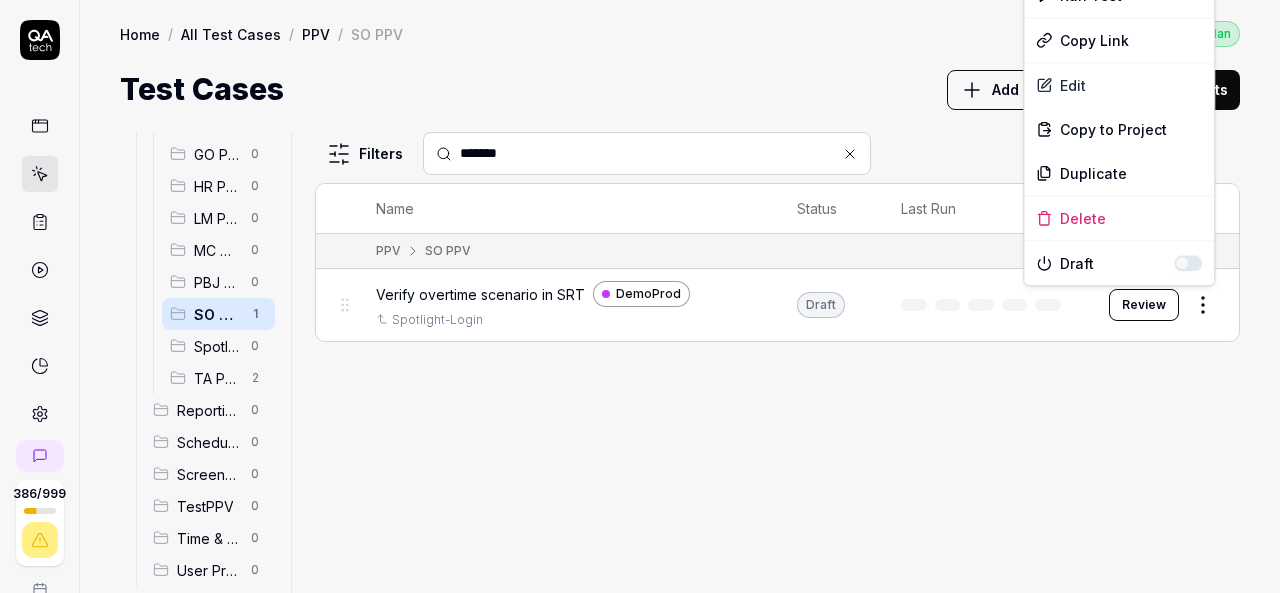click on "386  /  999 k S Home / All Test Cases / PPV / SO PPV Free Plan Home / All Test Cases / PPV / SO PPV Last scan:  Jun 5 2025 Free Plan Test Cases Add Test Case Run Tests All Test Cases 3 Communication 0 Dashboard Management 0 Employee Management 0 Help and Support 0 Login 0 Logout 0 Master Schedule 0 Navigation 0 Payroll Based Journal 0 PPV 3 ACA PPV 0 Accruals PPV 0 GO PPV 0 HR PPV 0 LM PPV 0 MC PPV 0 PBJ PPV 0 SO PPV 1 Spotlight PPV 0 TA PPV 2 Reporting 0 Schedule Optimizer 0 Screen Loads 0 TestPPV 0 Time & Attendance 0 User Profile 0 Filters ******* Name Status Last Run PPV SO PPV Verify overtime scenario in SRT DemoProd Spotlight-Login Draft Review
To pick up a draggable item, press the space bar.
While dragging, use the arrow keys to move the item.
Press space again to drop the item in its new position, or press escape to cancel.
*
Options Run Test Copy Link Edit Copy to Project Duplicate Delete Draft" at bounding box center (640, 296) 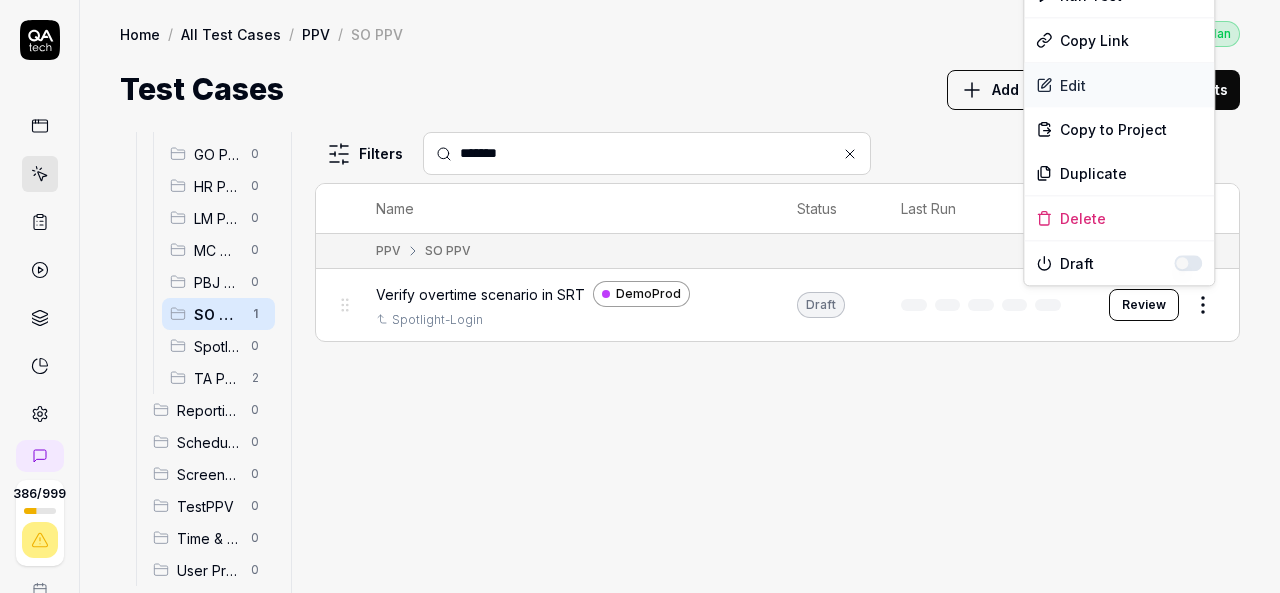 click on "Edit" at bounding box center (1119, 85) 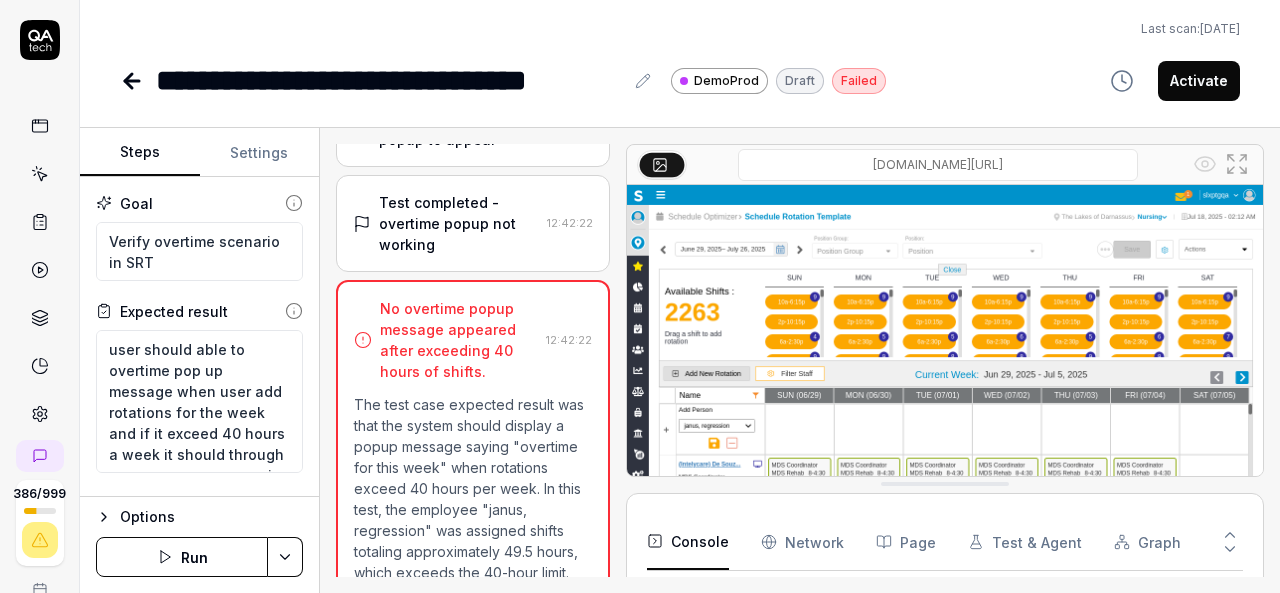 scroll, scrollTop: 1671, scrollLeft: 0, axis: vertical 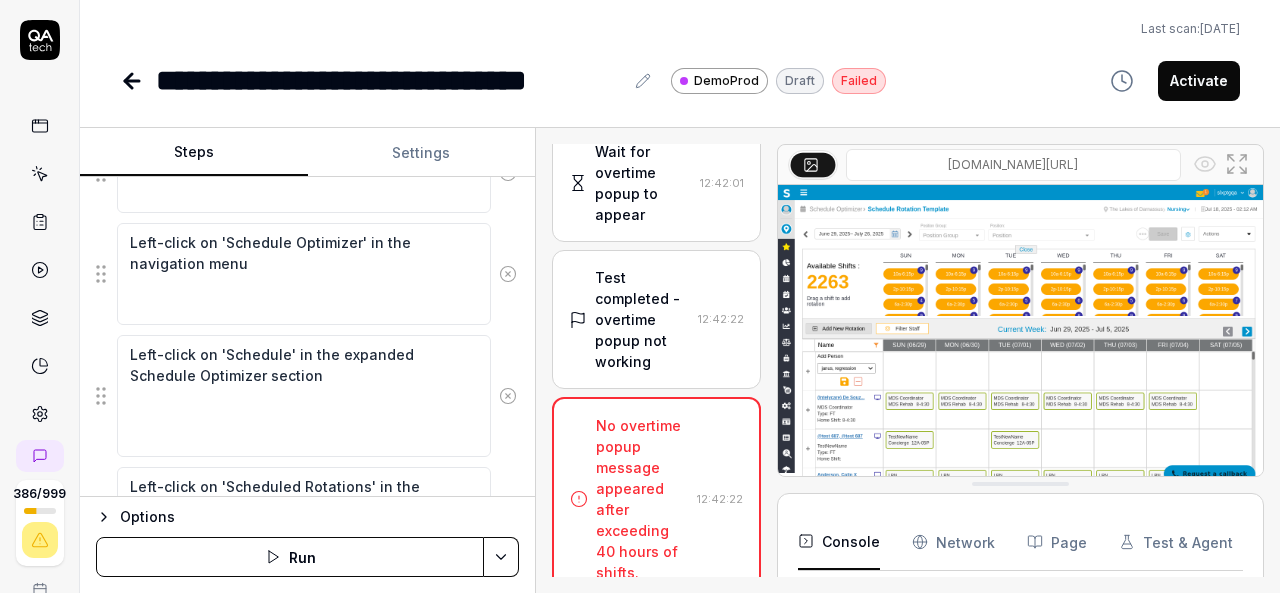 click on "Steps Settings Goal Verify overtime scenario in SRT Expected result user should able to overtime pop up message when user add rotations for the week and if it exceed 40 hours a week it should through a pop up message saying overtime for this week . Steps Left-click to open the navigation menu Left-click on 'Schedule Optimizer' in the navigation menu Left-click on 'Schedule' in the expanded Schedule Optimizer section Left-click on 'Scheduled Rotations' in the Schedule submenu Wait for the Schedule Rotation Template page to fully load Left-click on 'Add New Rotation' button Left-click on 'Add Person' option in the new rotation row Left-click to open person selection dropdown Select an employee from the dropdown list Left-click on 'Open' button to make schedule cells interactive Drag a shift from available shifts to Sunday's cell for the employee Drag a shift from available shifts to Monday's cell for the employee Drag a shift from available shifts to Tuesday's cell for the employee Options Run Open browser   29" at bounding box center (680, 360) 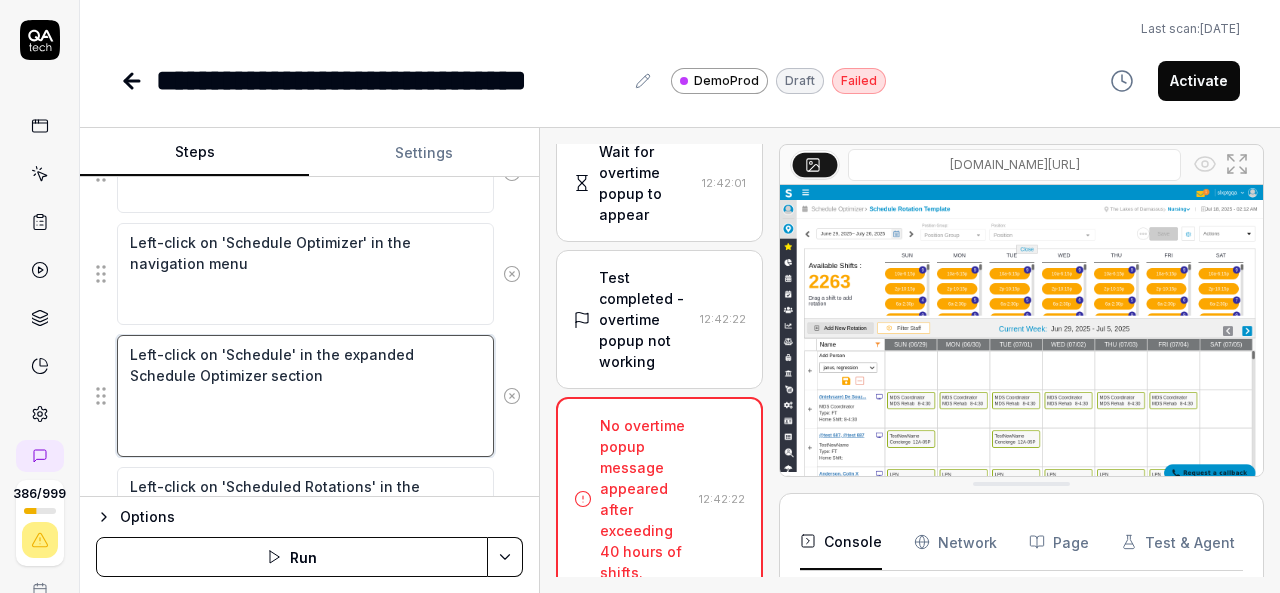 scroll, scrollTop: 328, scrollLeft: 0, axis: vertical 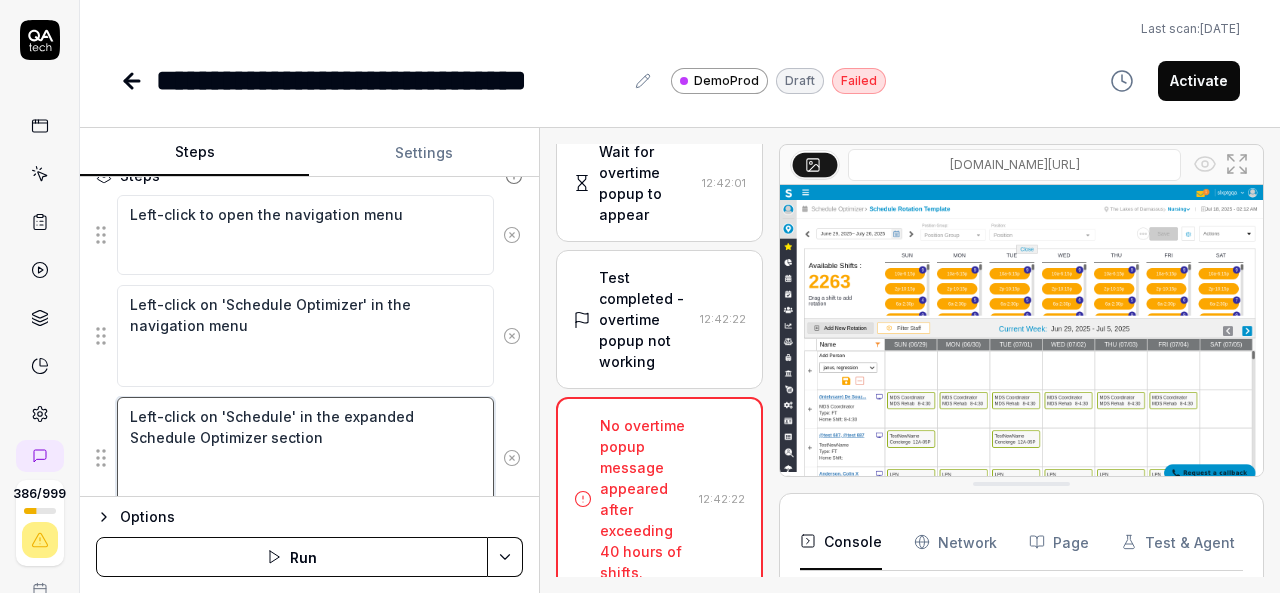 click on "Left-click to open the navigation menu Left-click on 'Schedule Optimizer' in the navigation menu Left-click on 'Schedule' in the expanded Schedule Optimizer section Left-click on 'Scheduled Rotations' in the Schedule submenu Wait for the Schedule Rotation Template page to fully load Left-click on 'Add New Rotation' button Left-click on 'Add Person' option in the new rotation row Left-click to open person selection dropdown Select an employee from the dropdown list Left-click on 'Open' button to make schedule cells interactive Drag a shift from available shifts to Sunday's cell for the employee Drag a shift from available shifts to Monday's cell for the employee Drag a shift from available shifts to Tuesday's cell for the employee Drag a shift from available shifts to Wednesday's cell for the employee Drag a shift from available shifts to Thursday's cell for the employee Drag a shift from available shifts to Friday's cell for the employee Left-click on 'Save' button to save changes" at bounding box center (309, 1105) 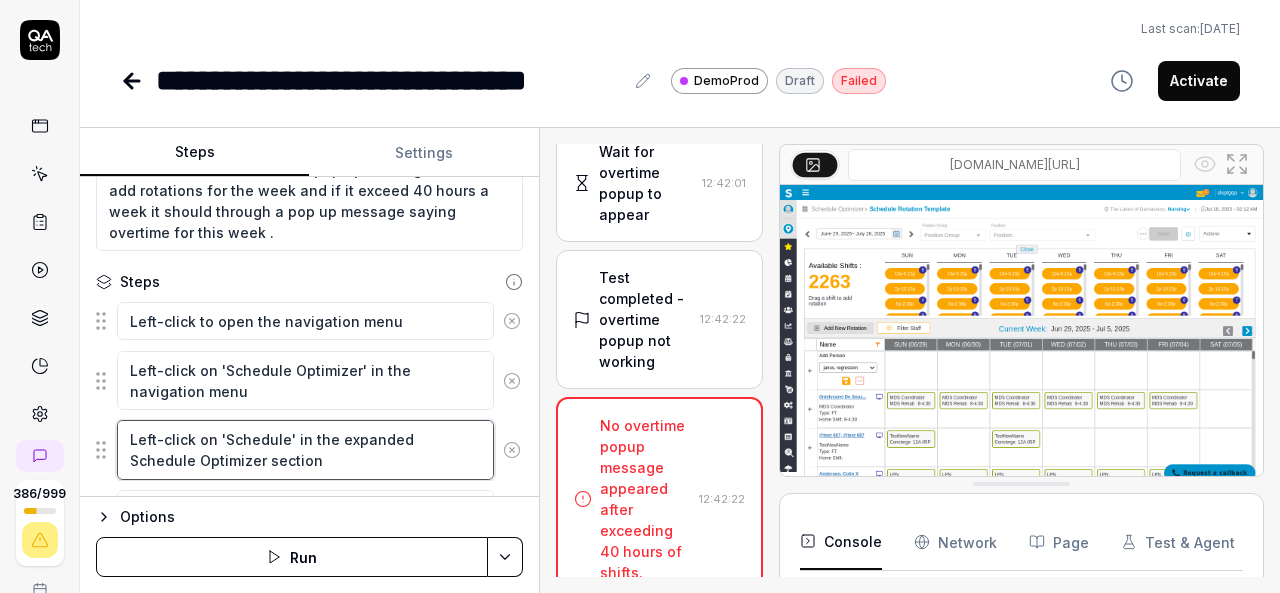 scroll, scrollTop: 179, scrollLeft: 0, axis: vertical 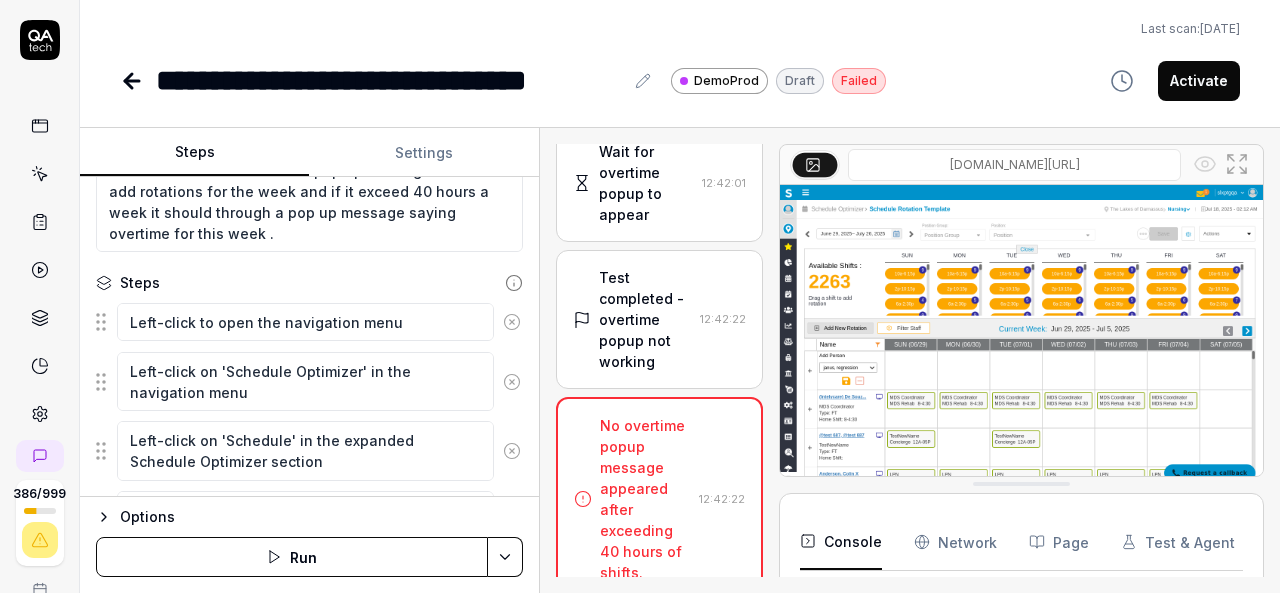 click on "Test completed - overtime popup not working" at bounding box center (646, 319) 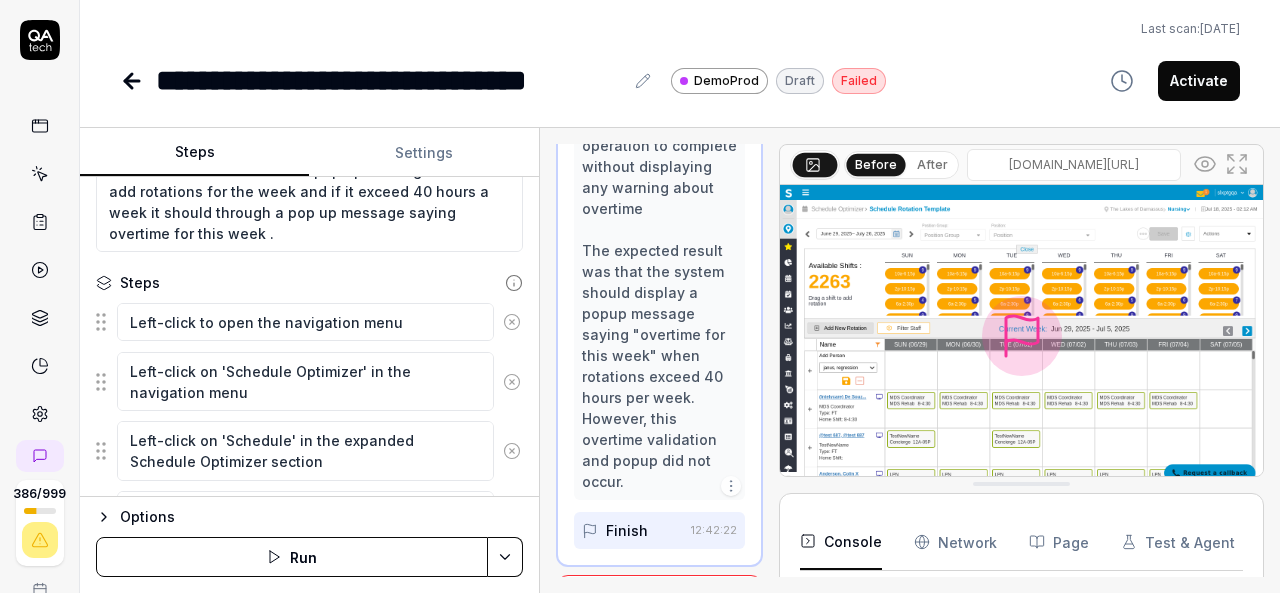 scroll, scrollTop: 2909, scrollLeft: 0, axis: vertical 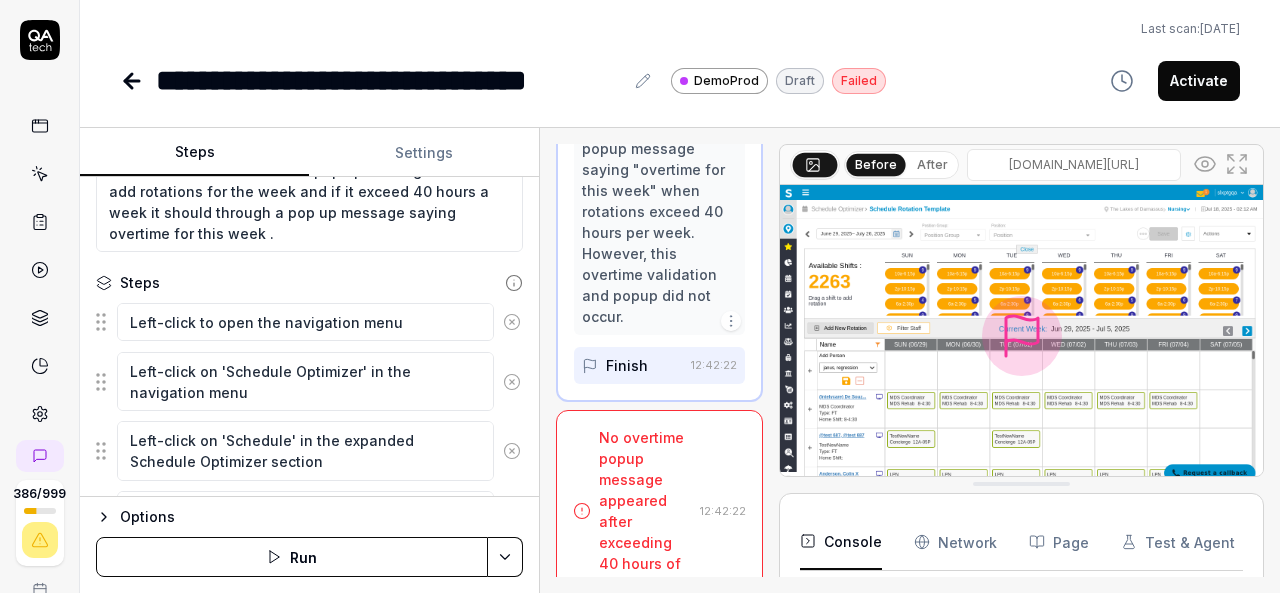click on "Based on my observations, I have successfully tested the overtime scenario in the SRT (Schedule Rotation Template) system. Here's what I found:
1. I successfully added 6 shifts (Sunday through Friday) of "10a-6:15p" each to employee "janus, regression"
2. This totals approximately 49.5 hours (6 × 8.25 hours), which clearly exceeds the 40-hour weekly limit
3. After saving the rotations, no overtime popup message appeared on the screen
4. The system allowed the save operation to complete without displaying any warning about overtime
The expected result was that the system should display a popup message saying "overtime for this week" when rotations exceed 40 hours per week. However, this overtime validation and popup did not occur." at bounding box center [660, -146] 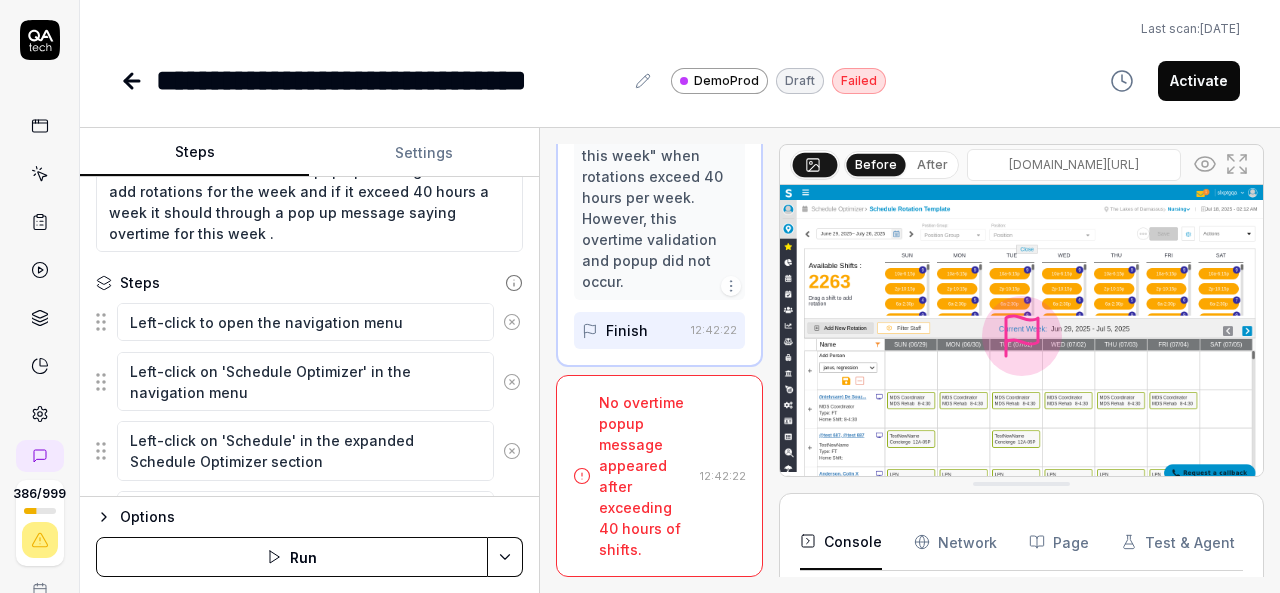 click on "No overtime popup message appeared after exceeding 40 hours of shifts." at bounding box center (646, 476) 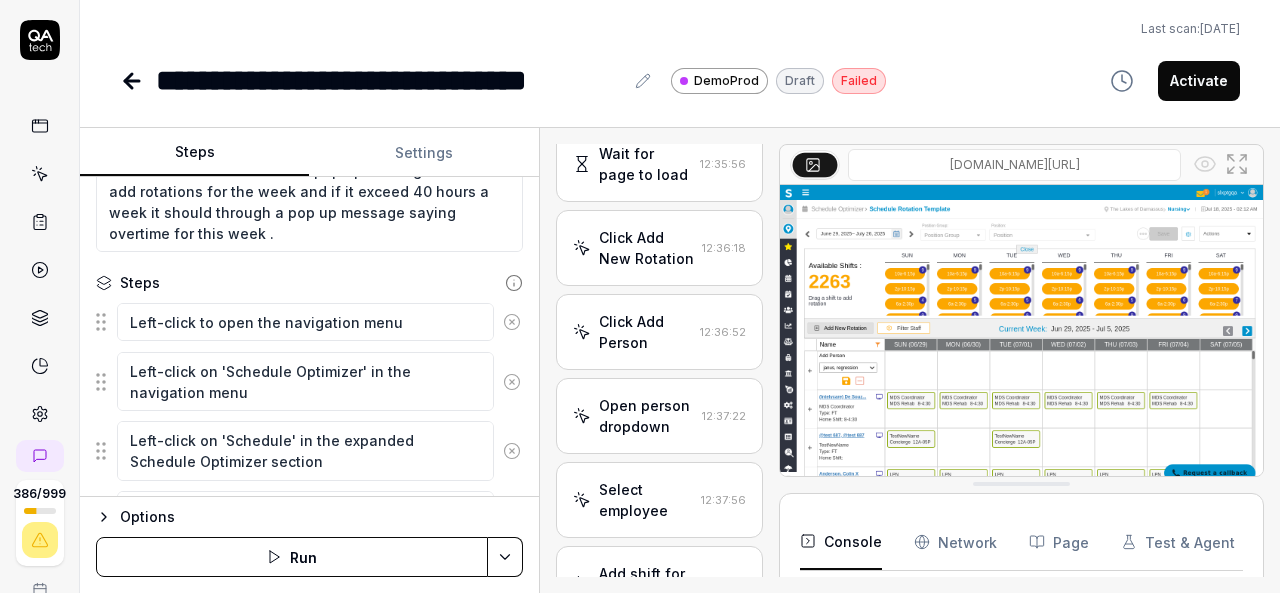 scroll, scrollTop: 385, scrollLeft: 0, axis: vertical 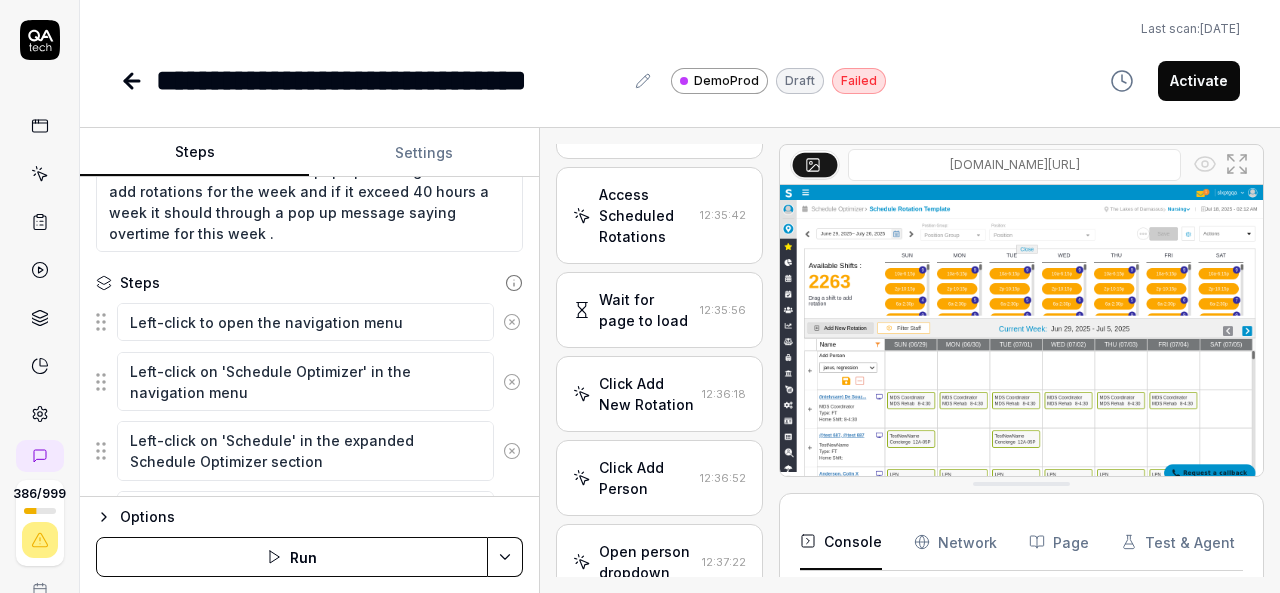 click on "Click Add New Rotation" at bounding box center (647, 394) 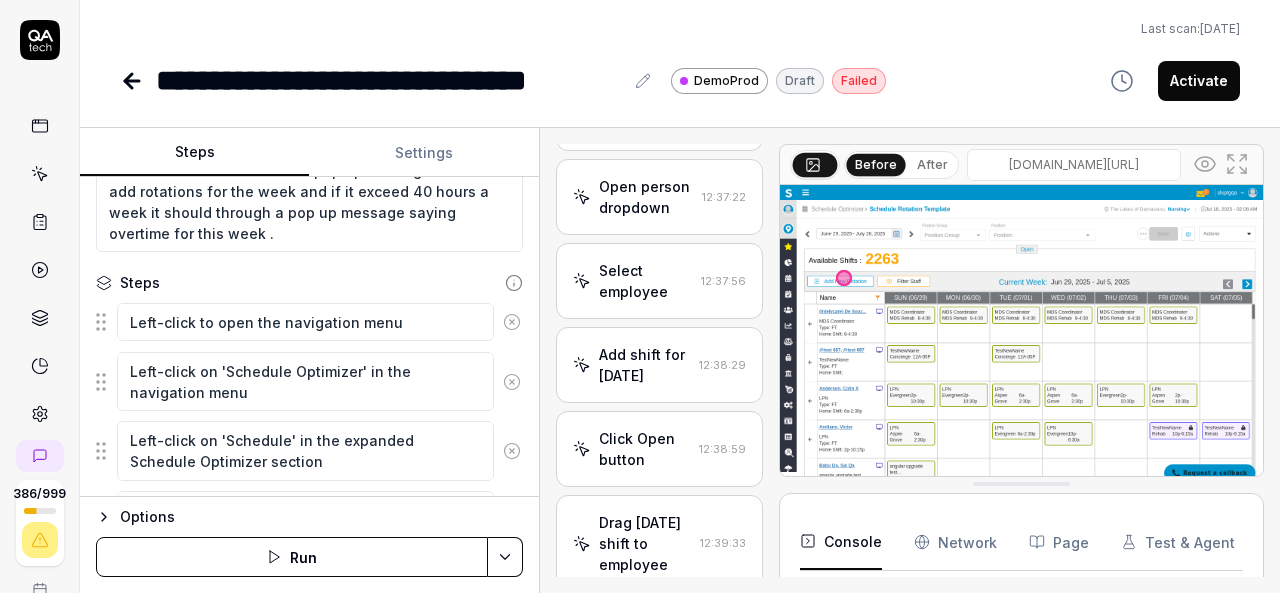 click on "Select employee" at bounding box center (646, 281) 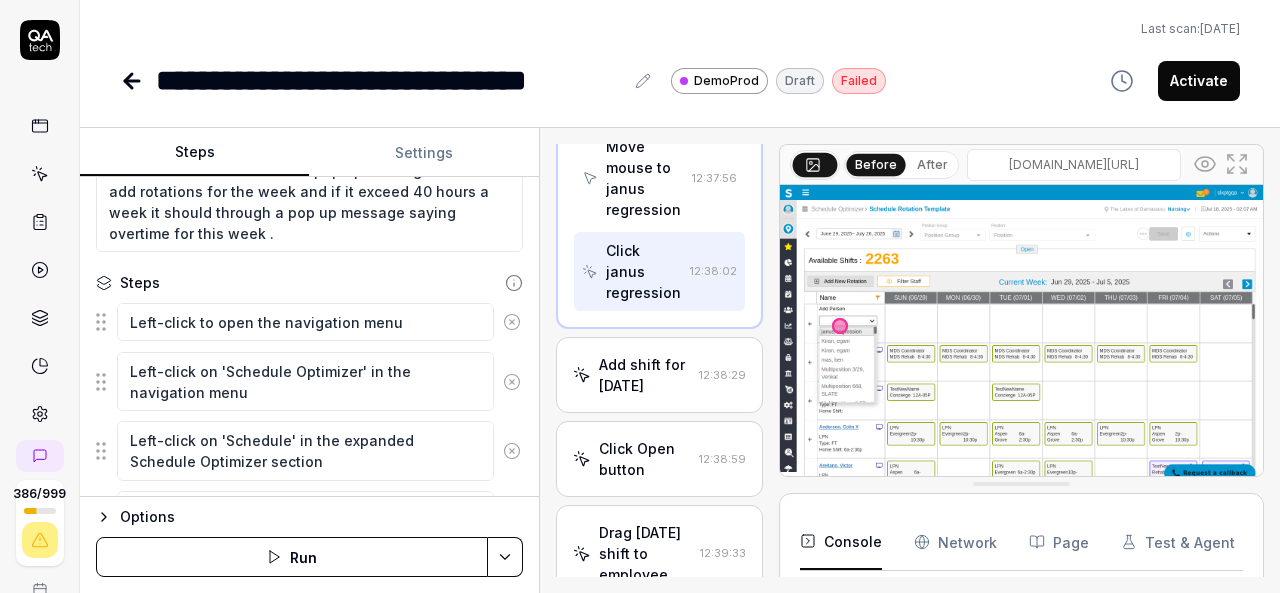 scroll, scrollTop: 1349, scrollLeft: 0, axis: vertical 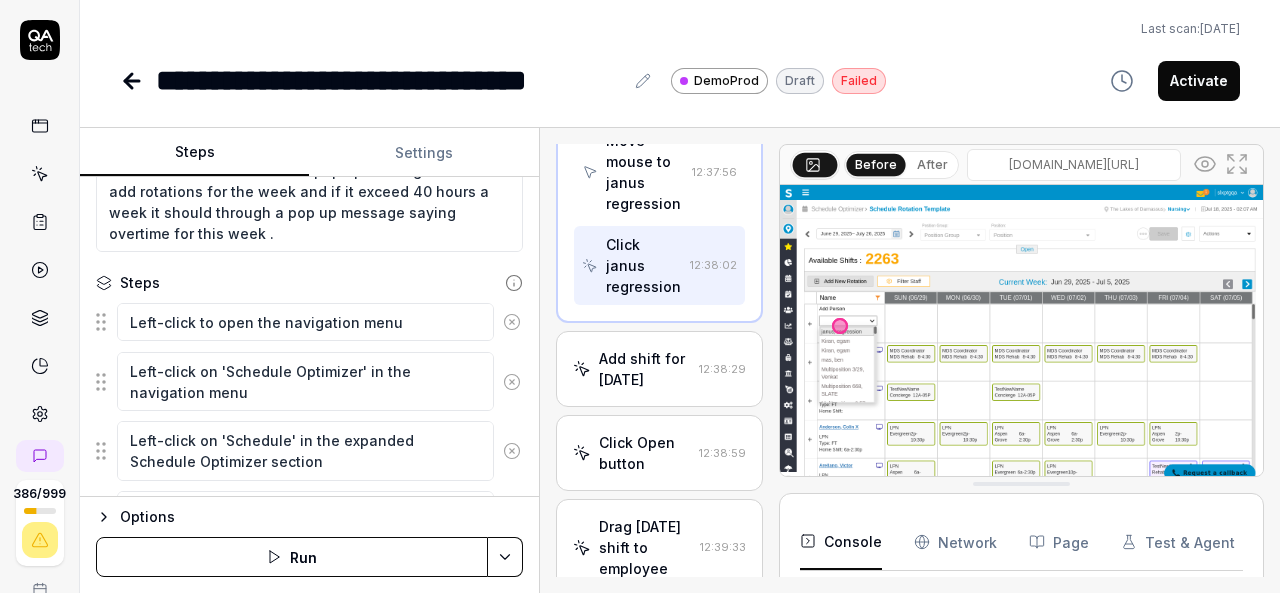 click on "Add shift for Sunday" at bounding box center (645, 369) 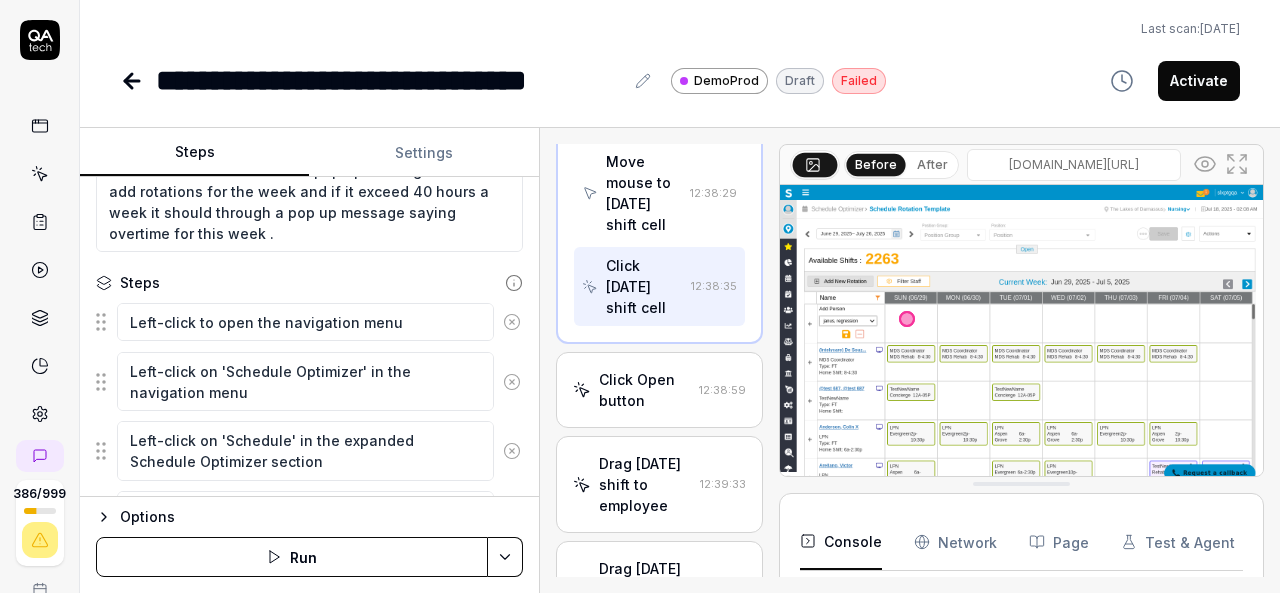 scroll, scrollTop: 1454, scrollLeft: 0, axis: vertical 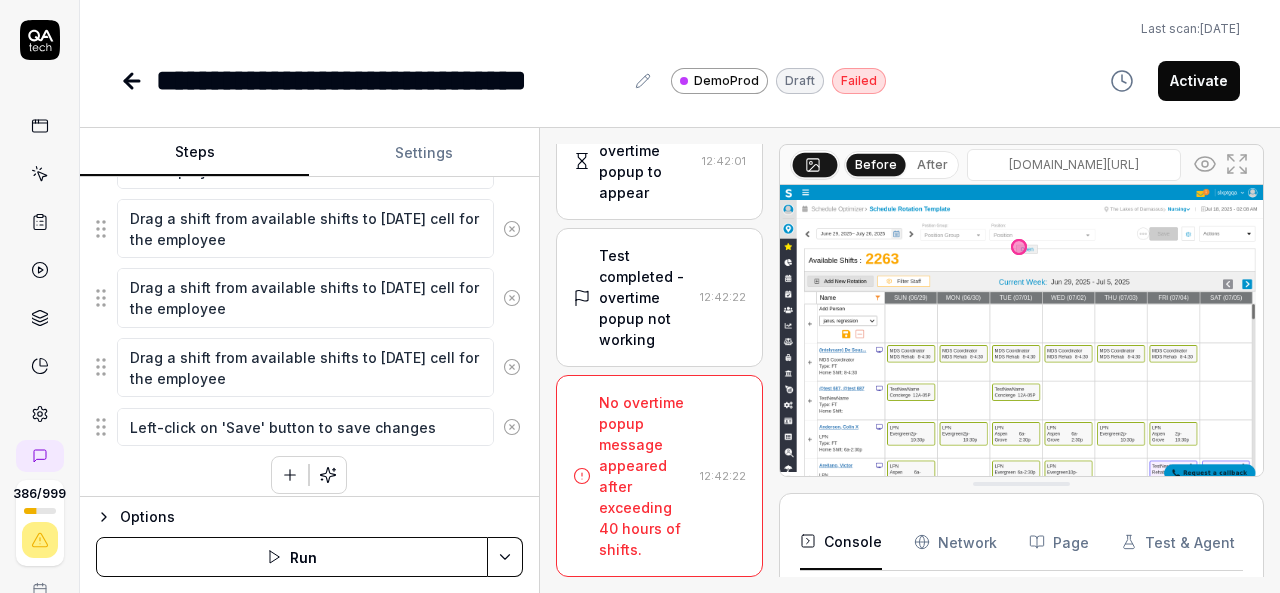 click on "Last scan:  Jun 5 2025" at bounding box center [680, 29] 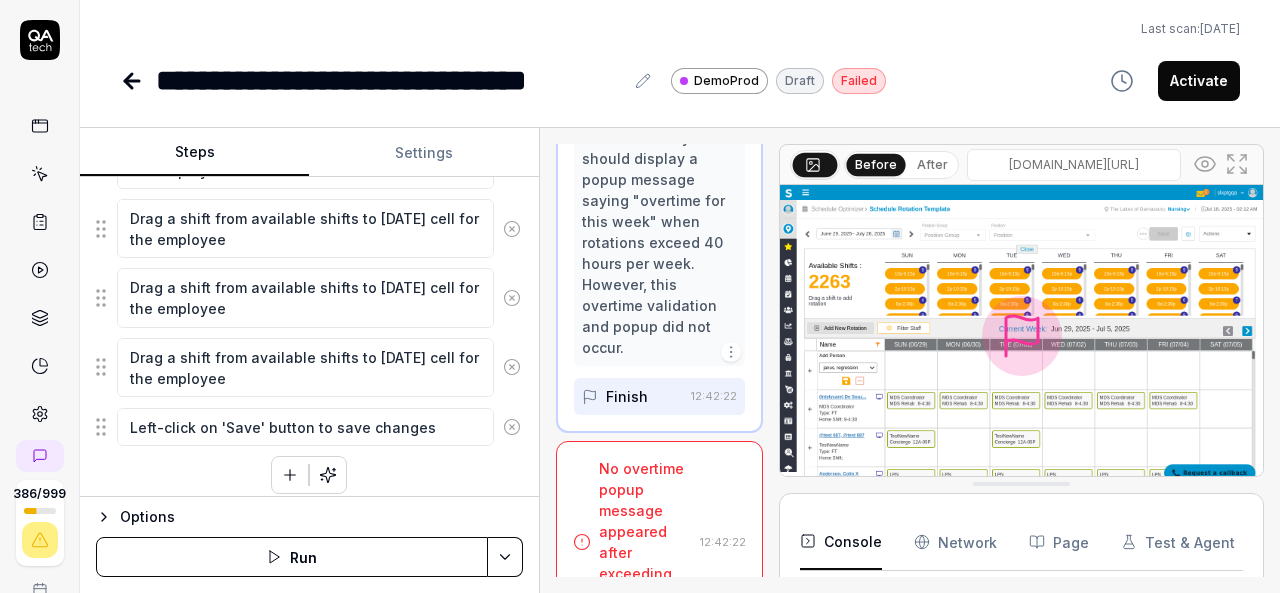 scroll, scrollTop: 2909, scrollLeft: 0, axis: vertical 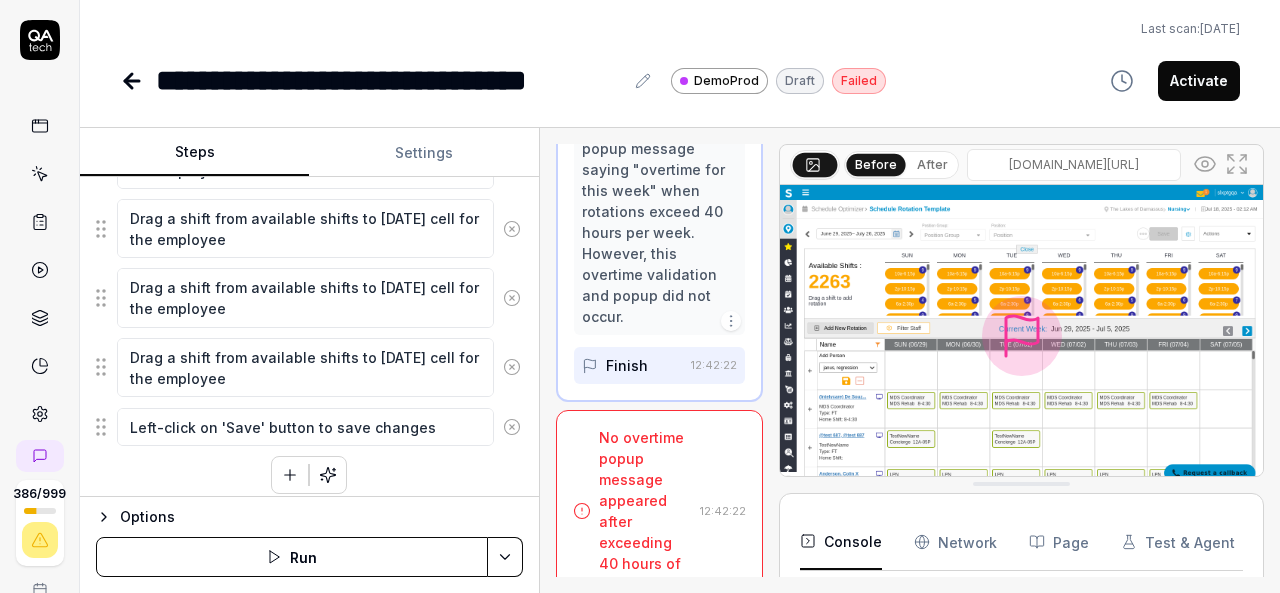 type on "*" 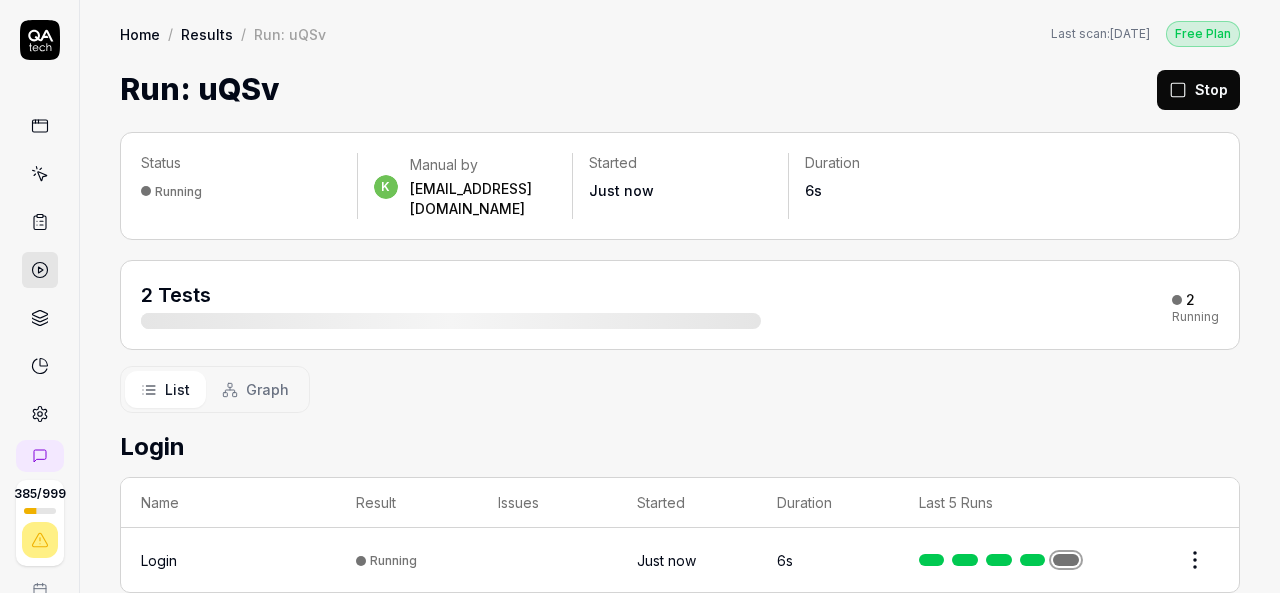 scroll, scrollTop: 0, scrollLeft: 0, axis: both 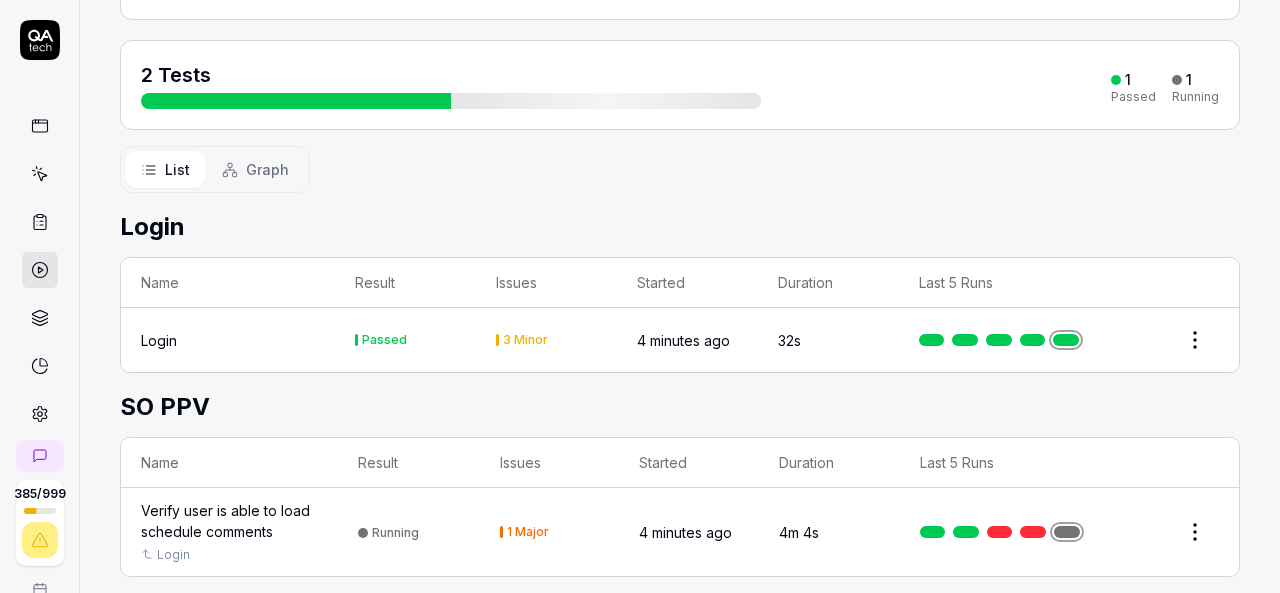 click at bounding box center (1033, 532) 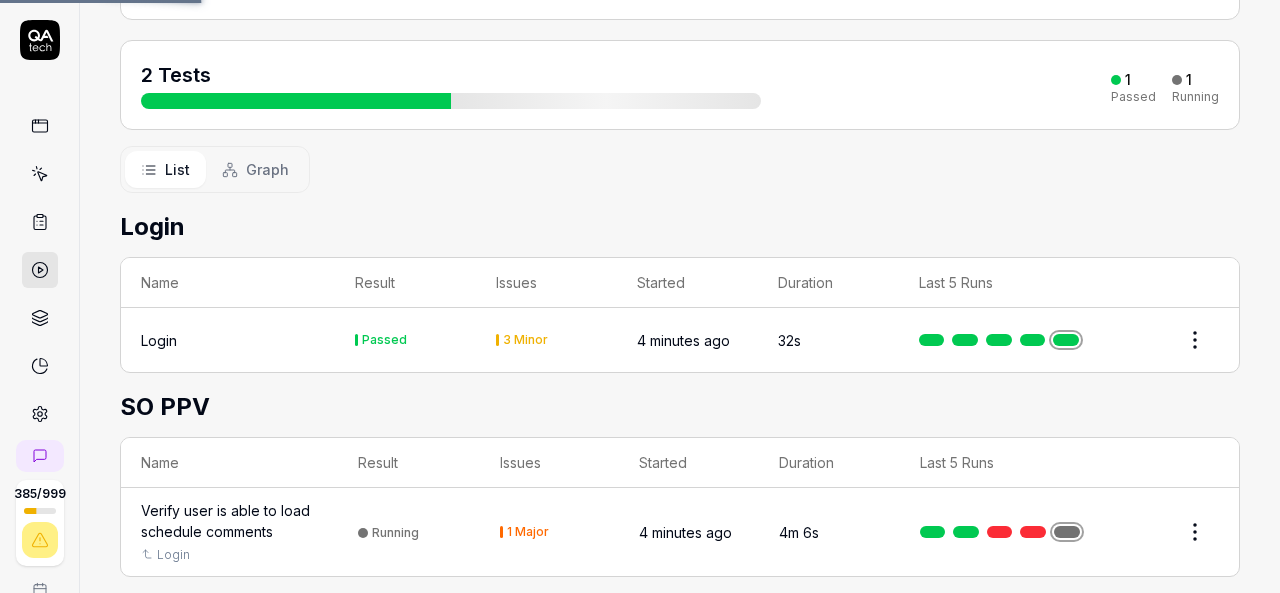 click at bounding box center (1033, 532) 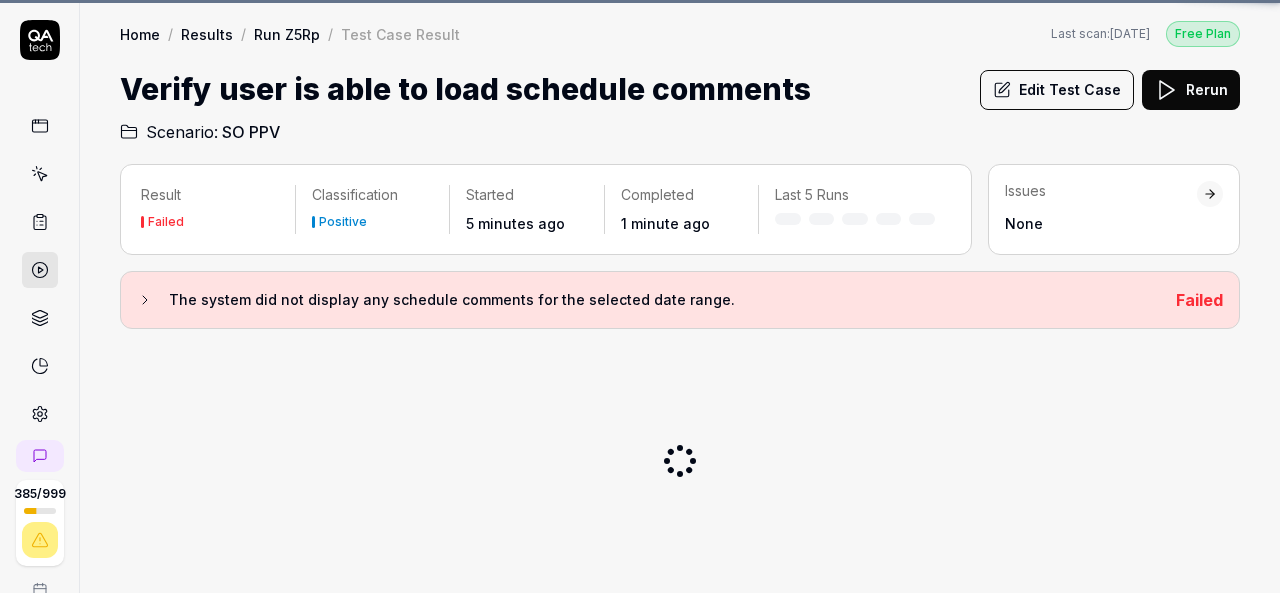 scroll, scrollTop: 0, scrollLeft: 0, axis: both 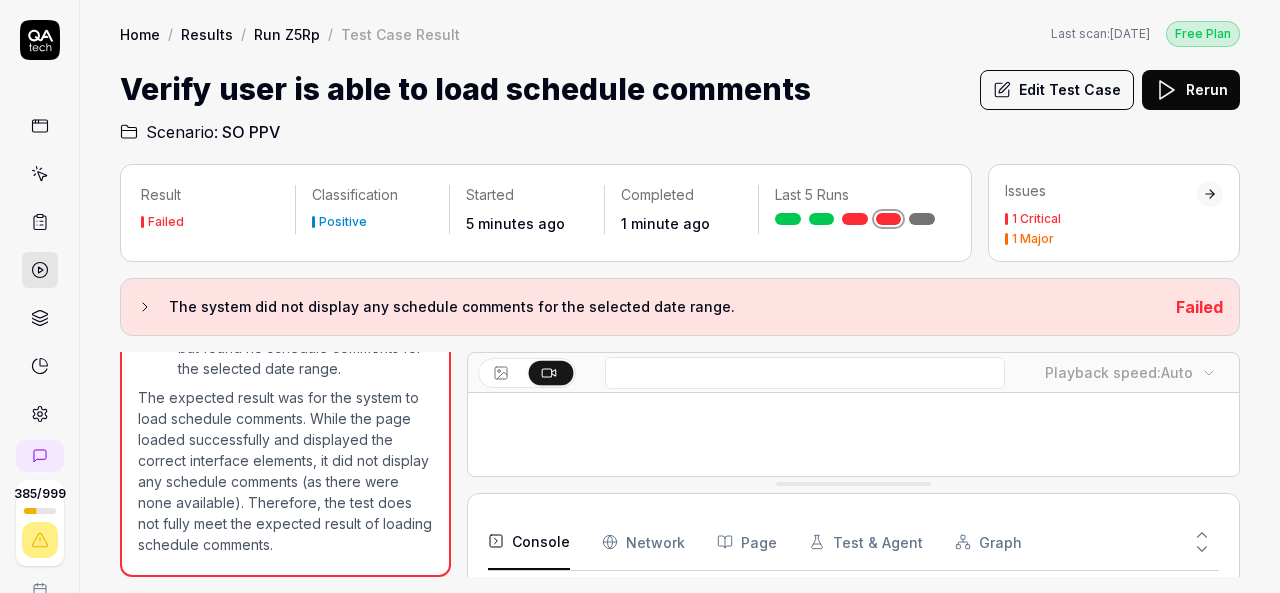 click at bounding box center [853, 634] 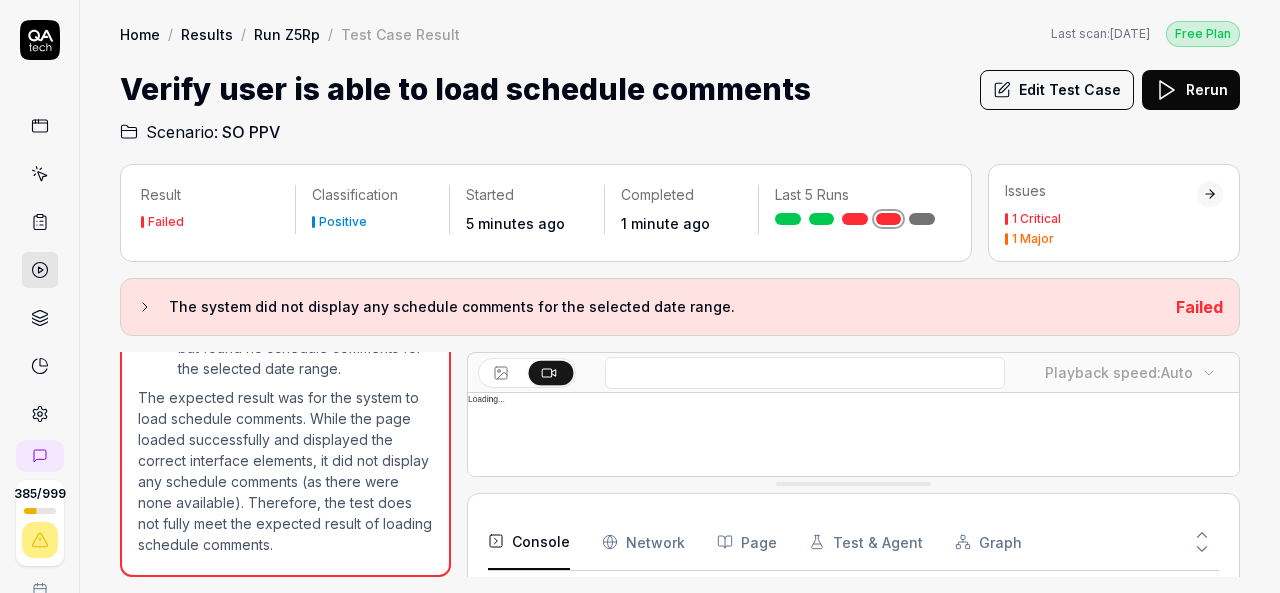 click at bounding box center (853, 634) 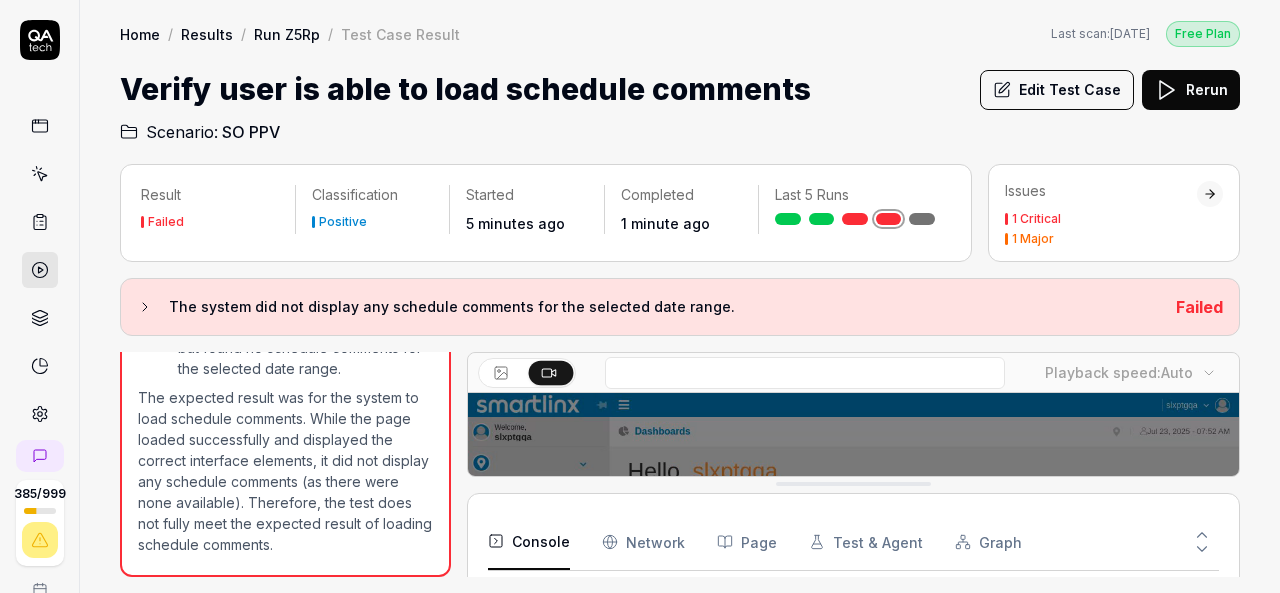 click at bounding box center (853, 634) 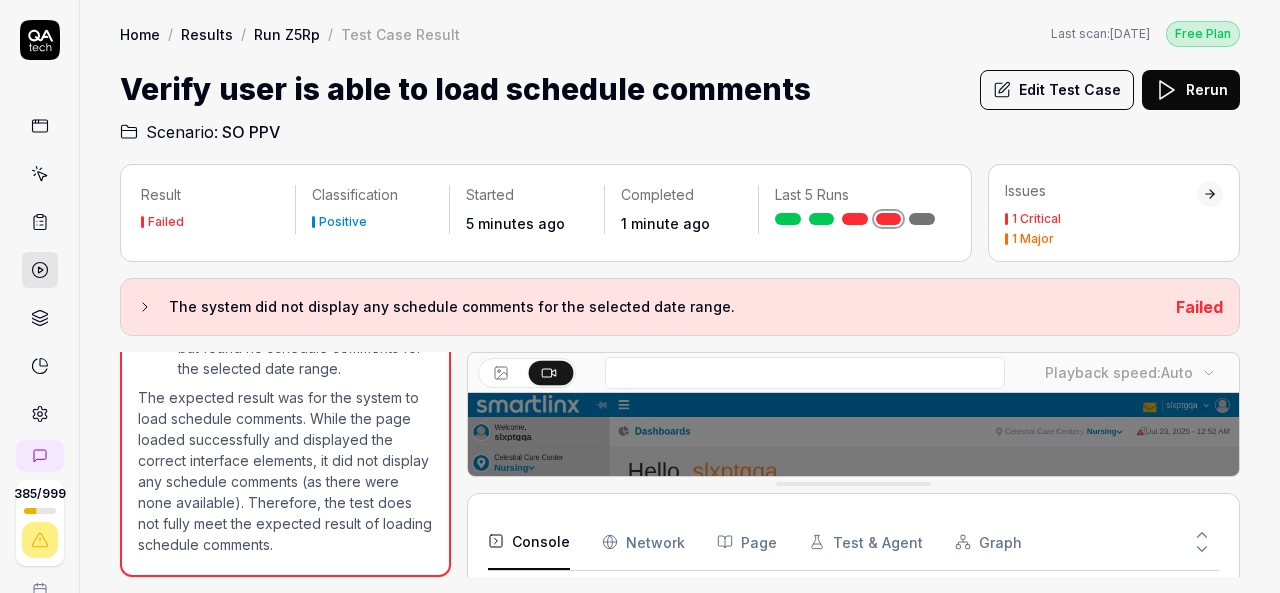 click at bounding box center (853, 634) 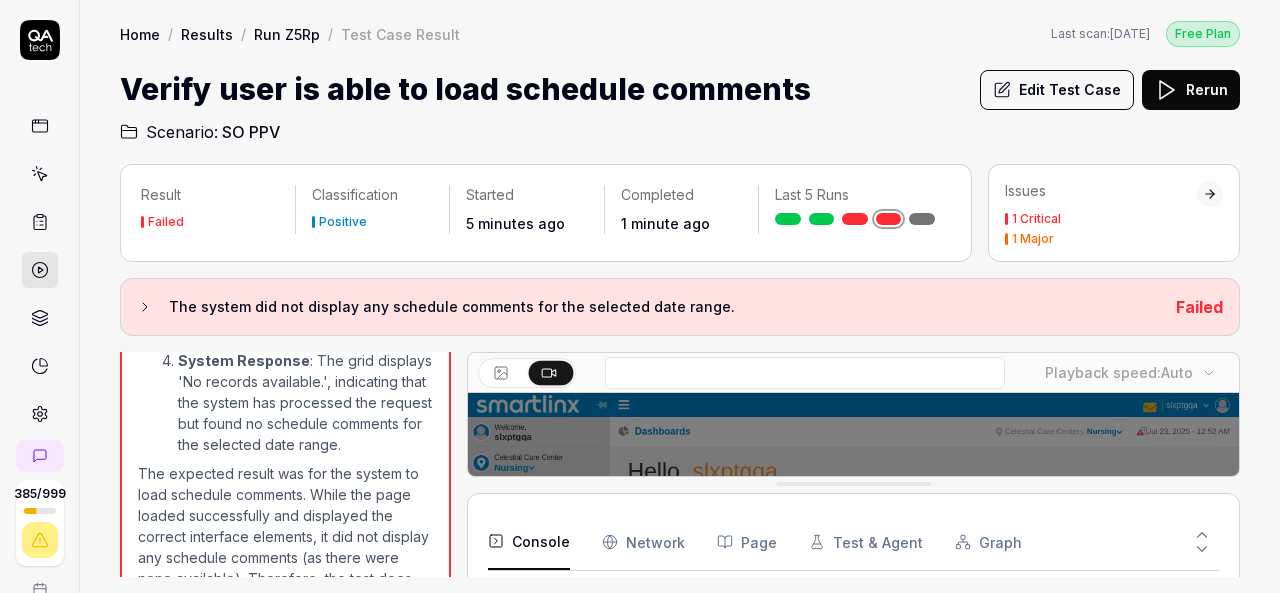 scroll, scrollTop: 1394, scrollLeft: 0, axis: vertical 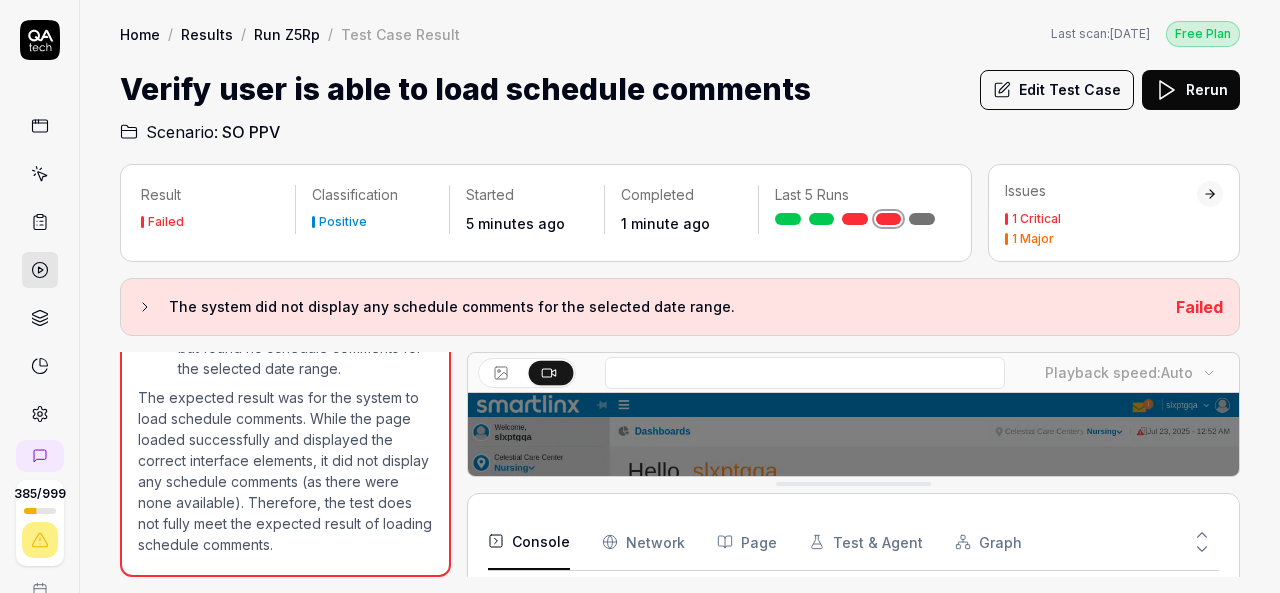 click on "Edit Test Case" at bounding box center [1057, 90] 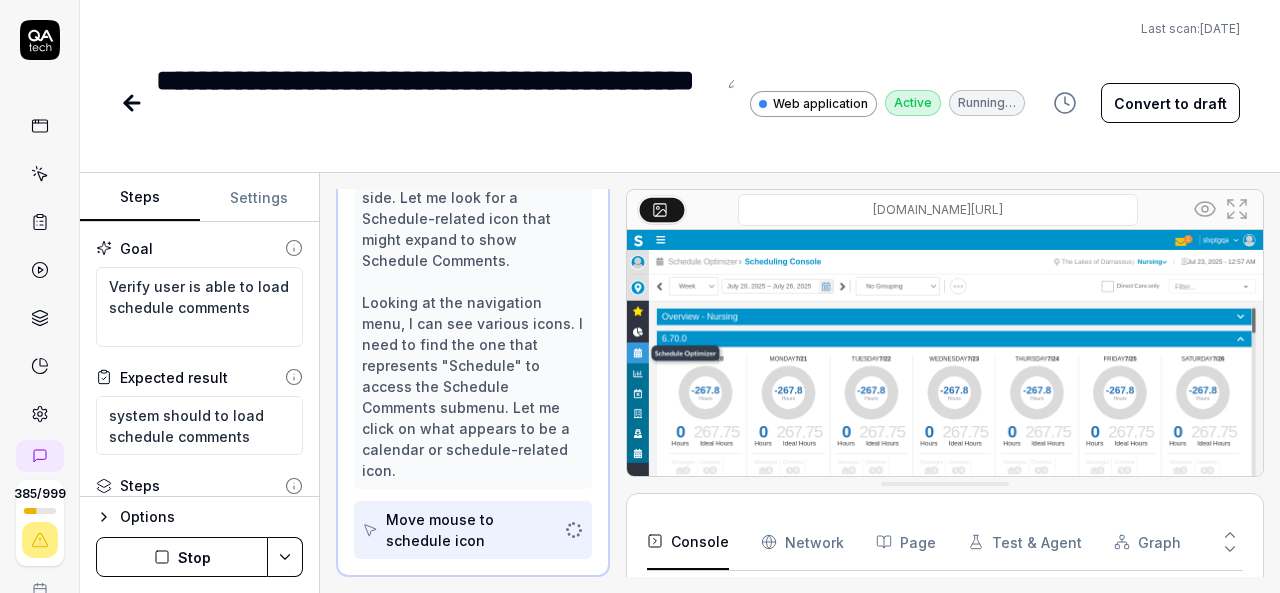 scroll, scrollTop: 1714, scrollLeft: 0, axis: vertical 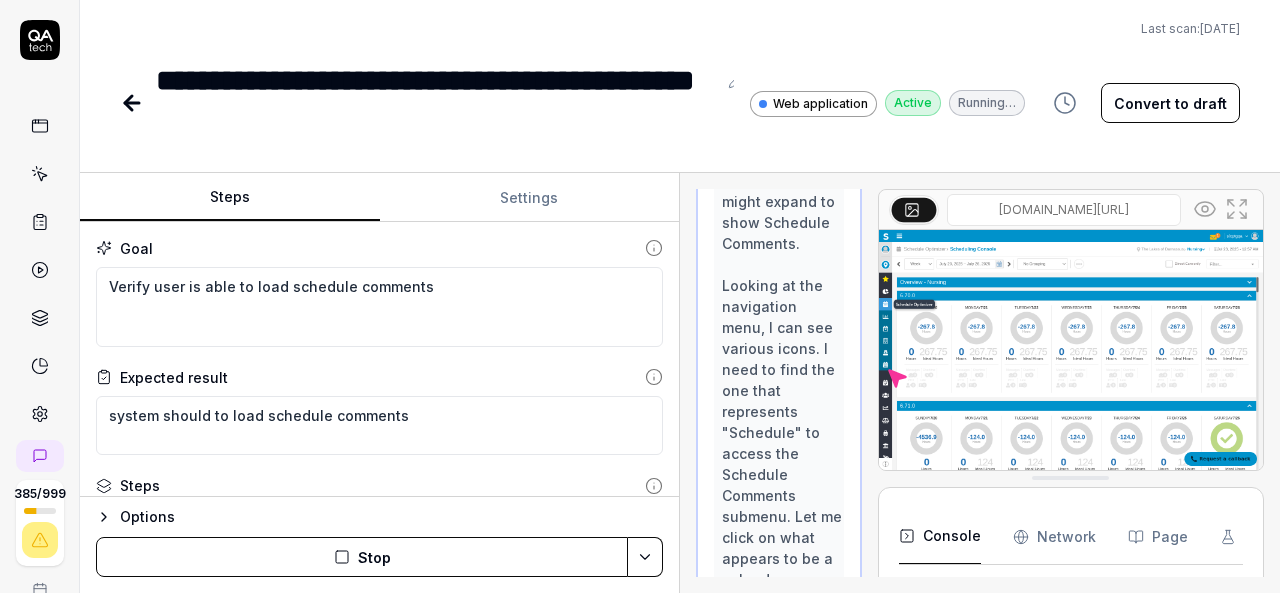 click on "Steps Settings Goal Verify user is able to load schedule comments Expected result system should to load schedule comments Steps Mouse Move to Organization bread crumb  right side Click on Organization bread crumb and select 'nursing' department  under the 'Lakes of Darnassus' Organization from Organization bread crumb Left-click to open the navigation menu if  menu navigation is not displaying Left-click on Schedule Optimizer in the navigation menu Left-click on the Schedule sub-item in the navigation menu Left-click on Schedule Comments in the submenu Wait for 3 seconds to allow data to load Scroll horizontally and check the Comments
To pick up a draggable item, press the space bar.
While dragging, use the arrow keys to move the item.
Press space again to drop the item in its new position, or press escape to cancel.
Options Stop Open browser 11:23:18 V6-DemoProd https://www.smartlinx6.com/#/apps?orgLevelId=100019 Mouse Move to Organization bread crumb  right side 11:23:34 11:23:45 11:24:45" at bounding box center [680, 383] 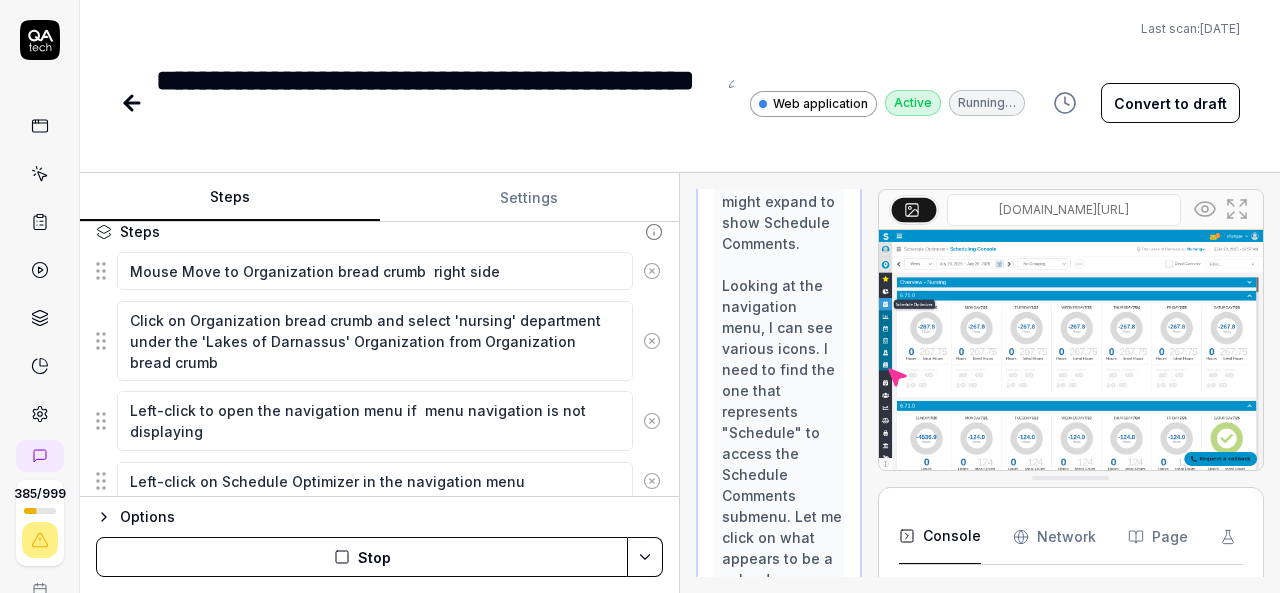 scroll, scrollTop: 216, scrollLeft: 0, axis: vertical 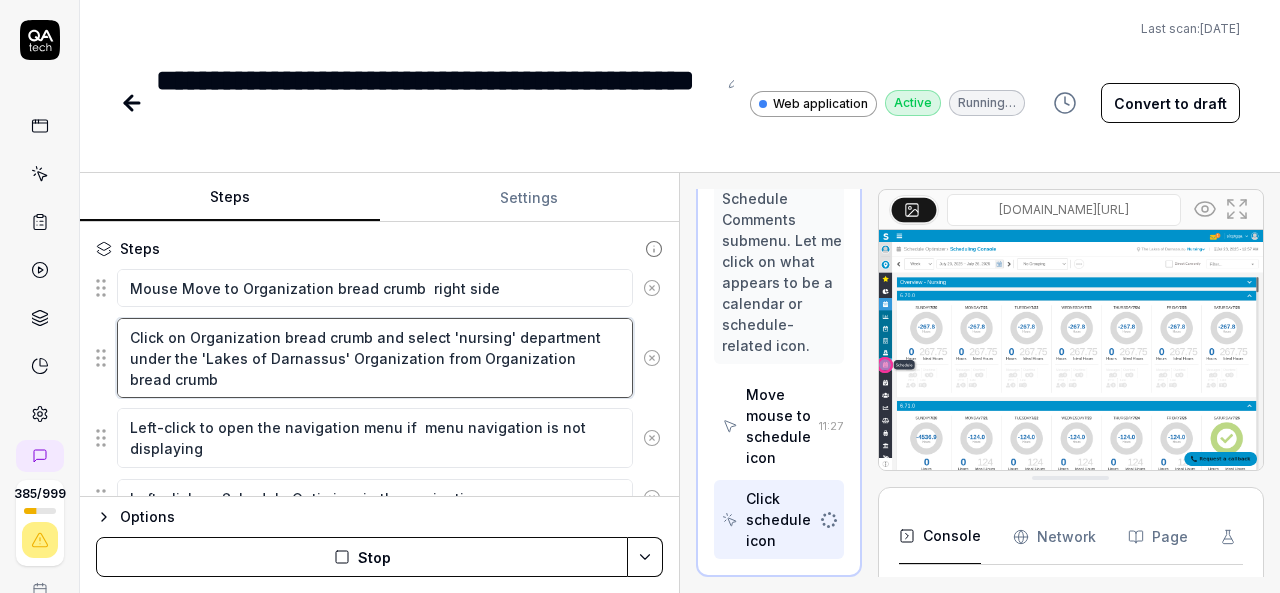 click on "Click on Organization bread crumb and select 'nursing' department  under the 'Lakes of Darnassus' Organization from Organization bread crumb" at bounding box center (375, 358) 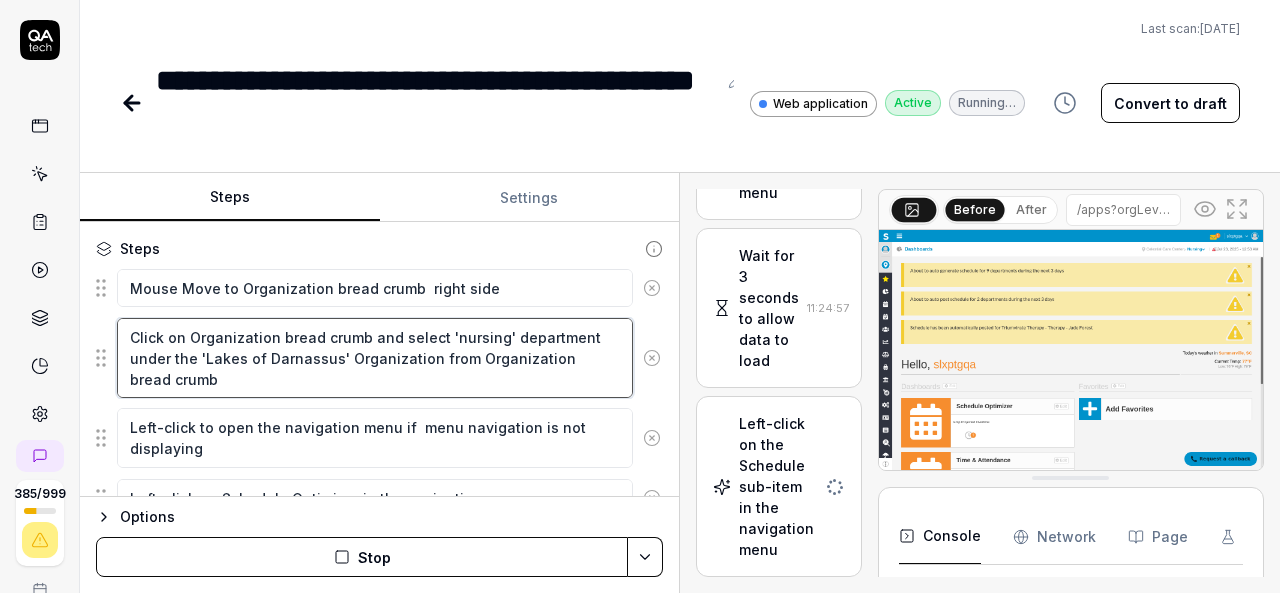scroll, scrollTop: 4108, scrollLeft: 0, axis: vertical 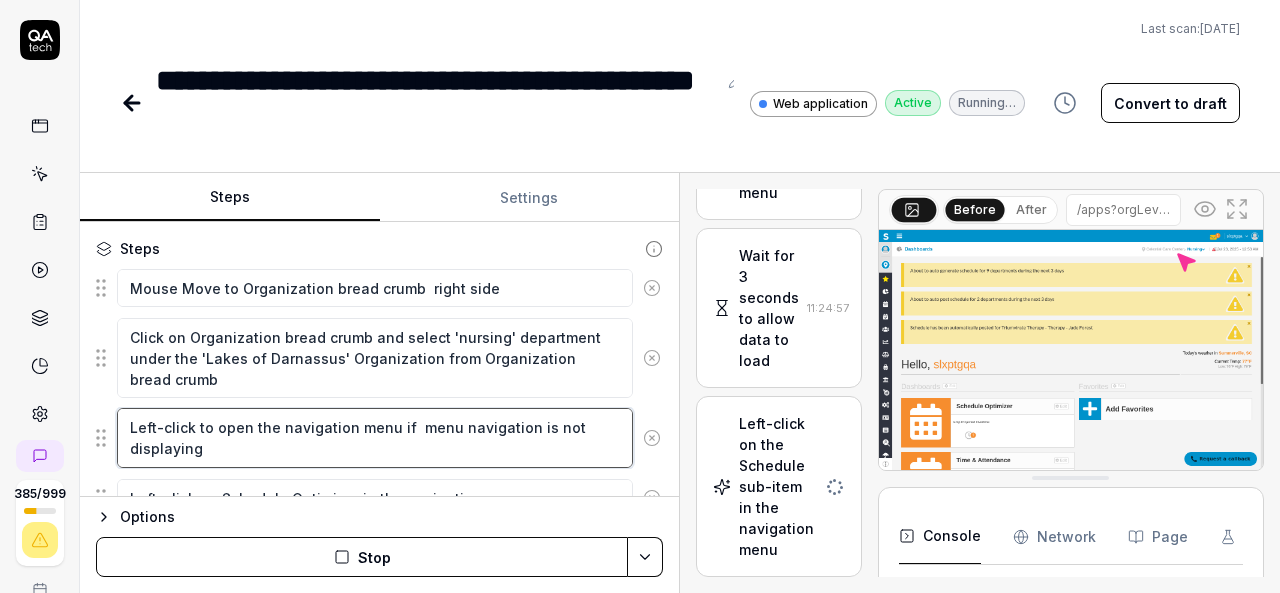 click on "Left-click to open the navigation menu if  menu navigation is not displaying" at bounding box center (375, 437) 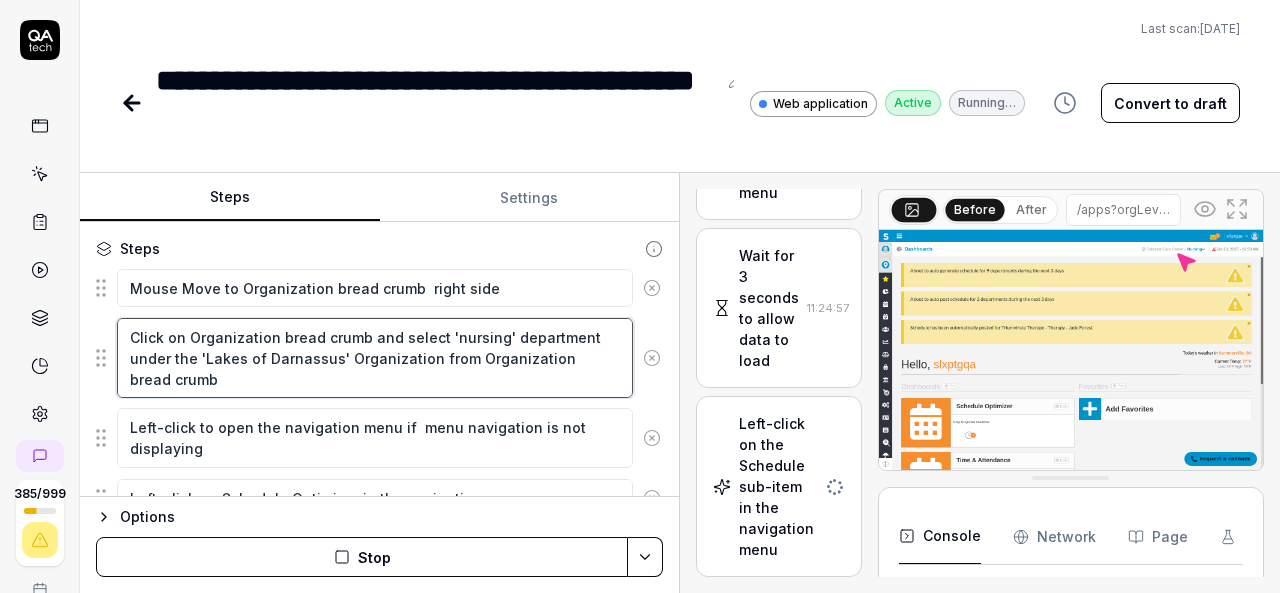 click on "Click on Organization bread crumb and select 'nursing' department  under the 'Lakes of Darnassus' Organization from Organization bread crumb" at bounding box center (375, 358) 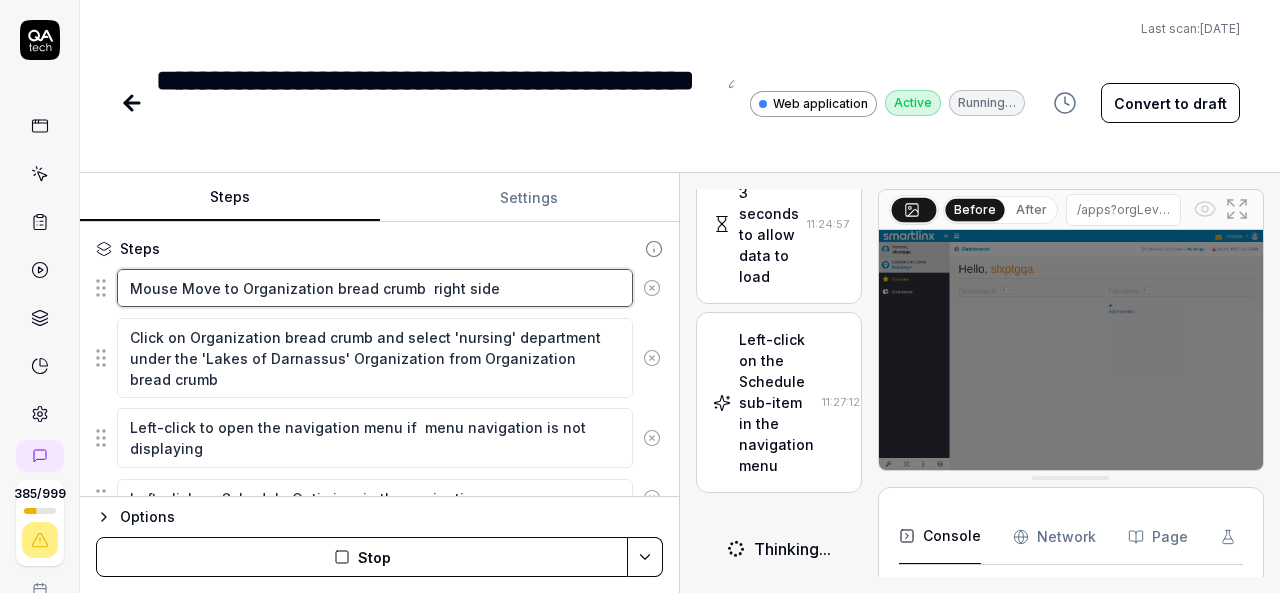 click on "Mouse Move to Organization bread crumb  right side" at bounding box center (375, 288) 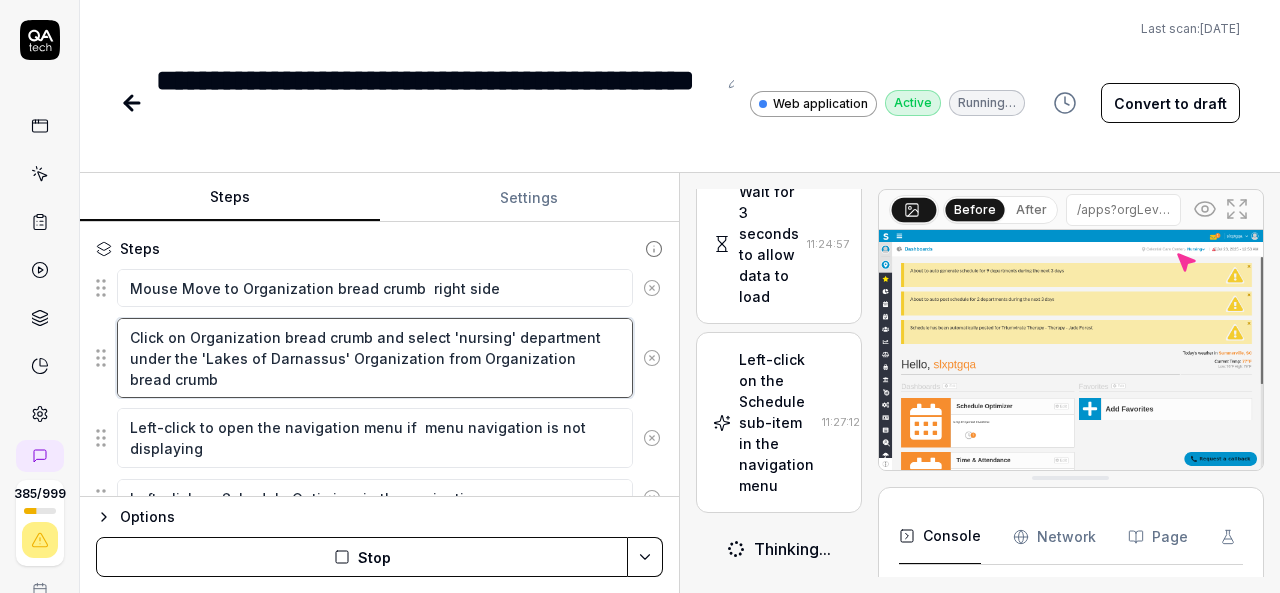 click on "Click on Organization bread crumb and select 'nursing' department  under the 'Lakes of Darnassus' Organization from Organization bread crumb" at bounding box center [375, 358] 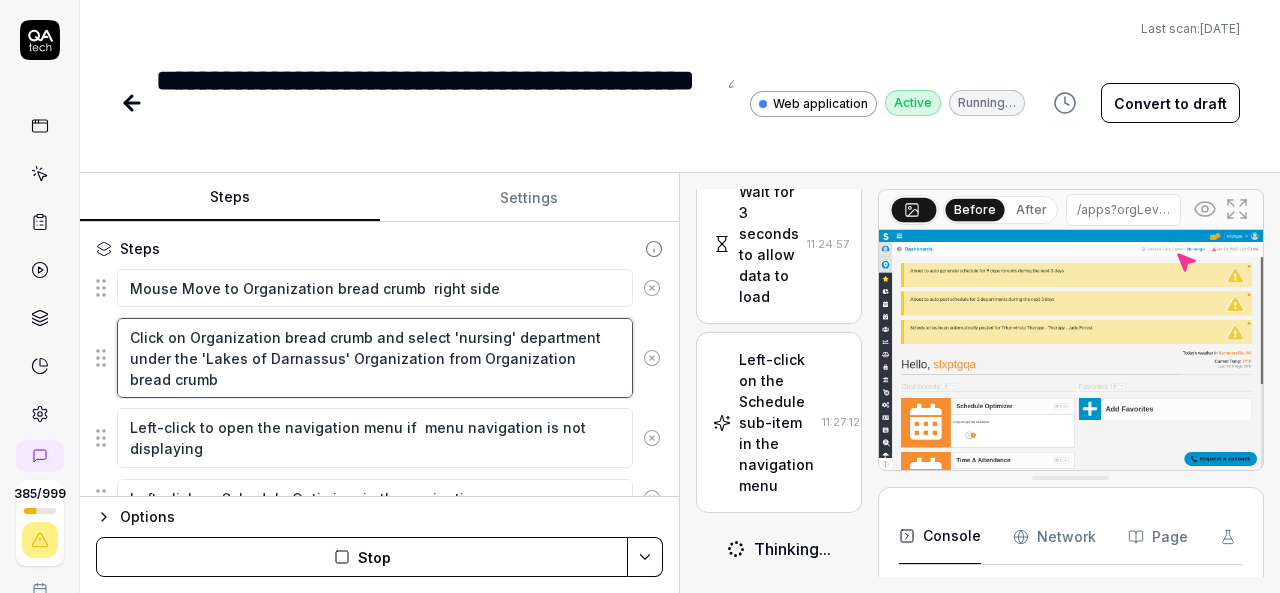 scroll, scrollTop: 4174, scrollLeft: 0, axis: vertical 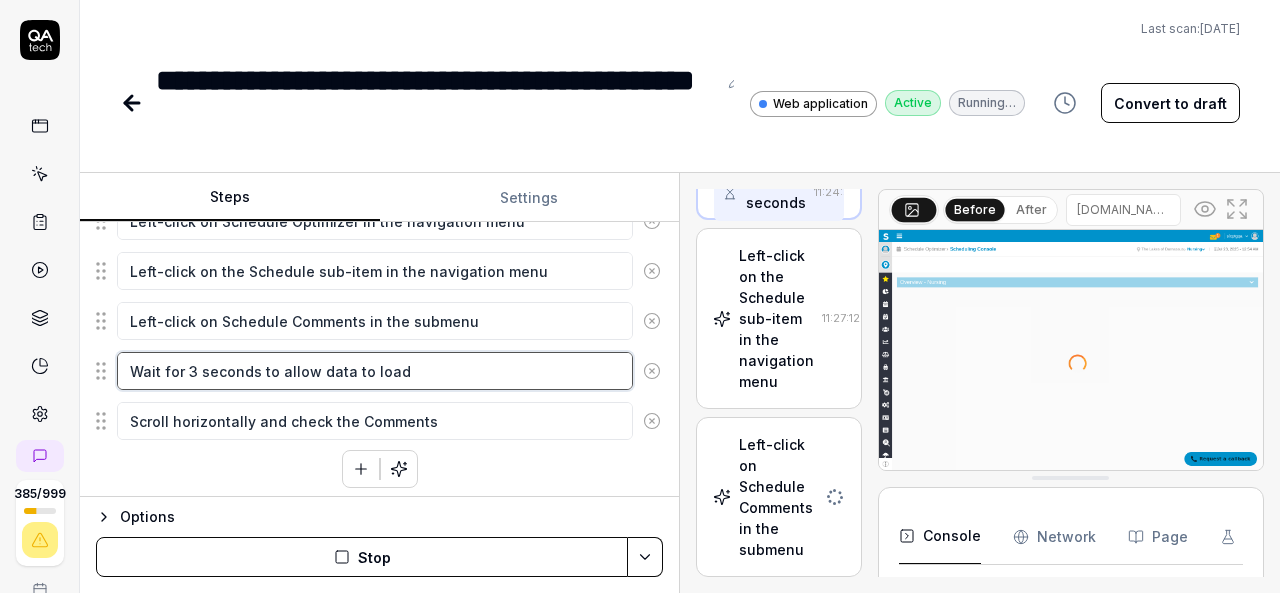 click on "Wait for 3 seconds to allow data to load" at bounding box center (375, 371) 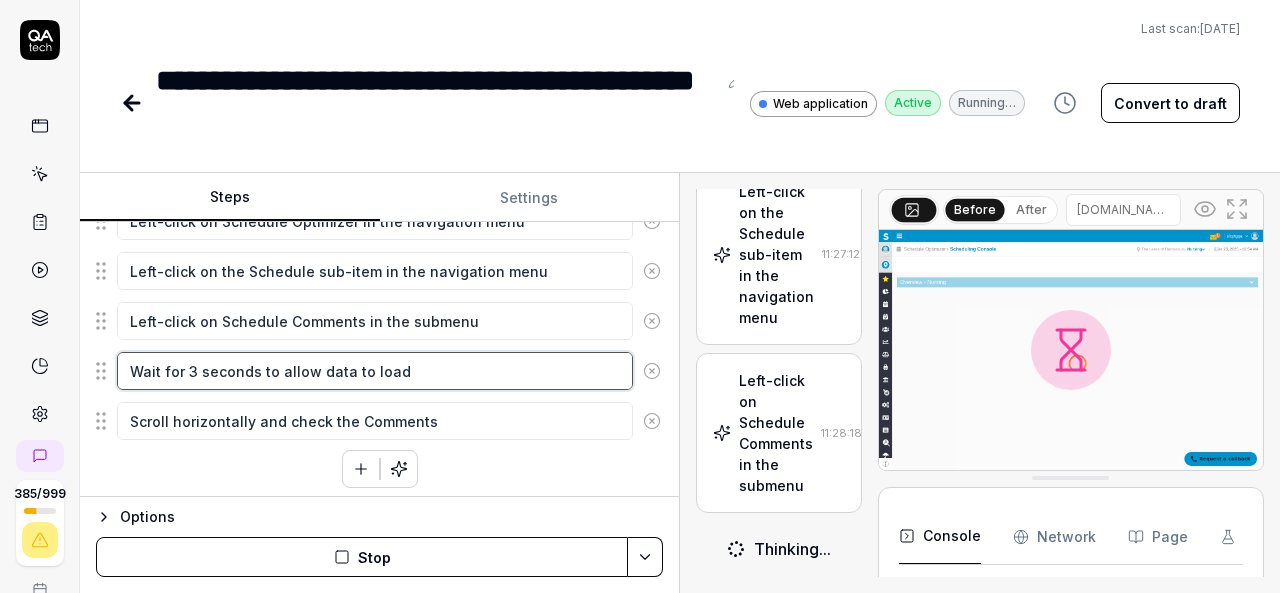 scroll, scrollTop: 2136, scrollLeft: 0, axis: vertical 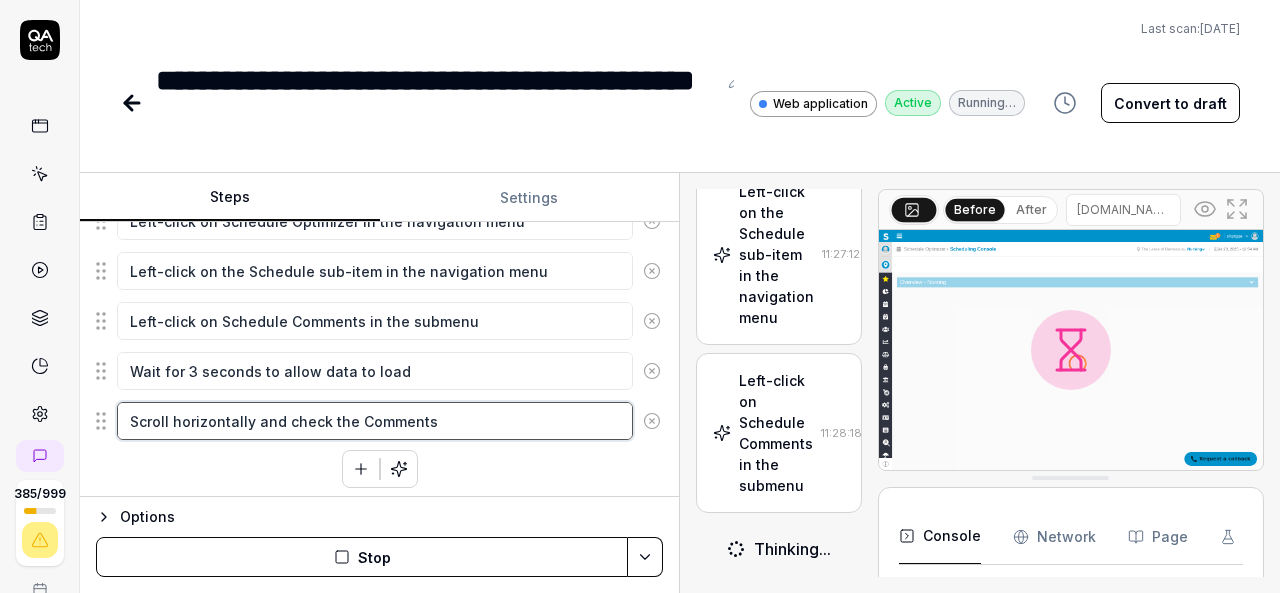 click on "Scroll horizontally and check the Comments" at bounding box center [375, 421] 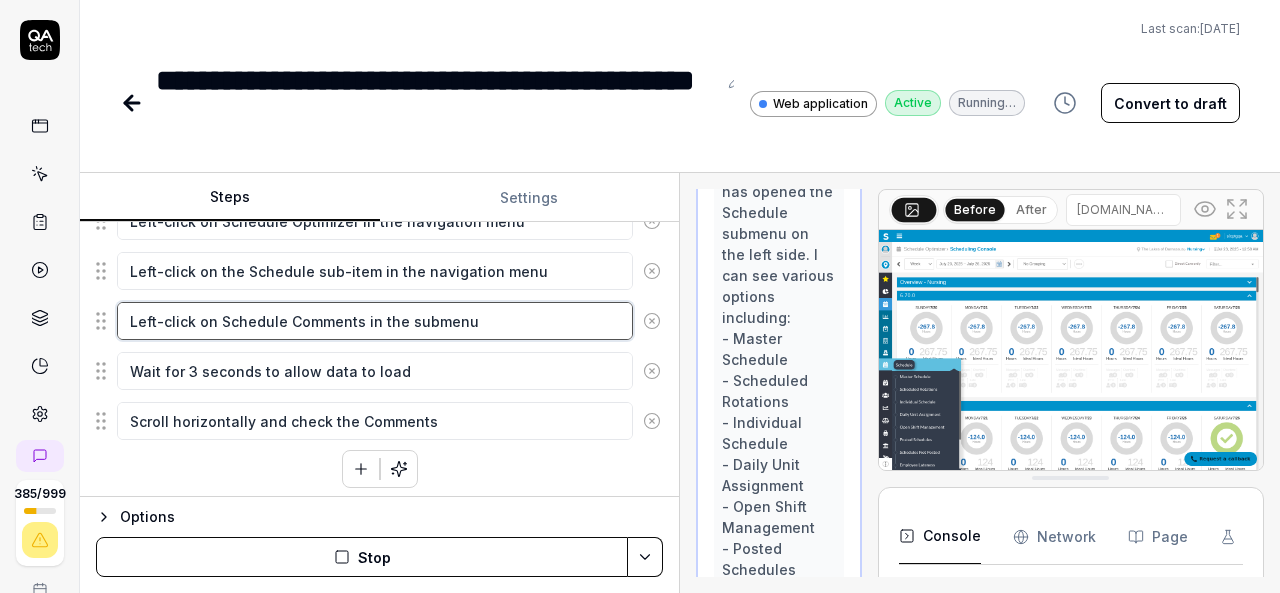 click on "Left-click on Schedule Comments in the submenu" at bounding box center [375, 321] 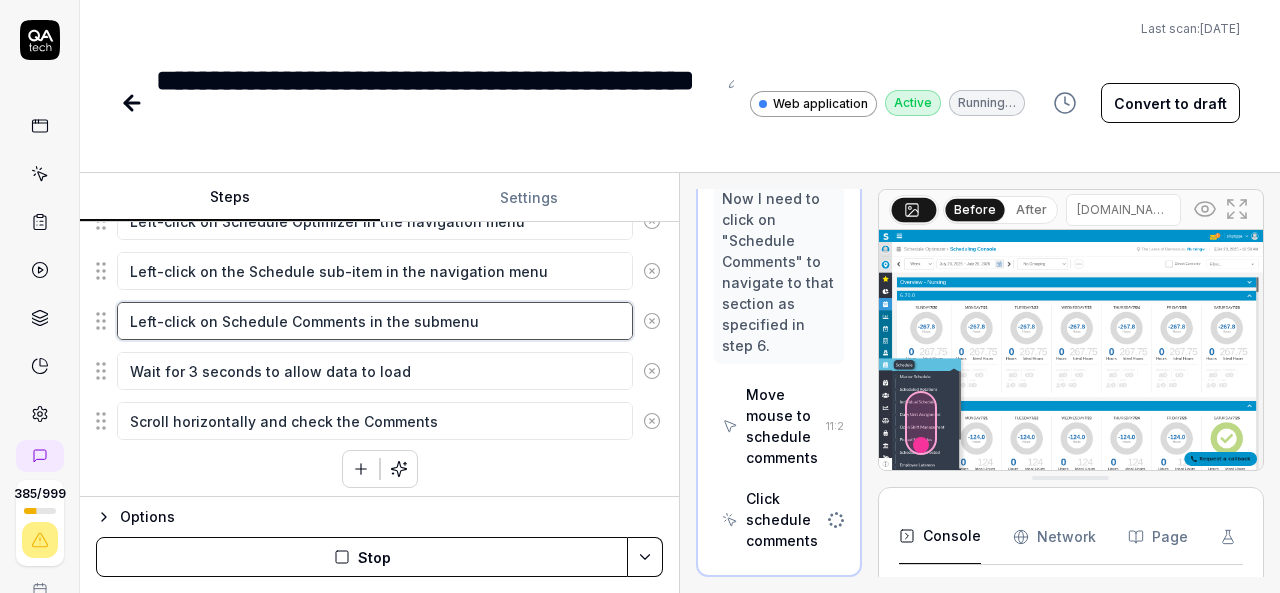 scroll, scrollTop: 3534, scrollLeft: 0, axis: vertical 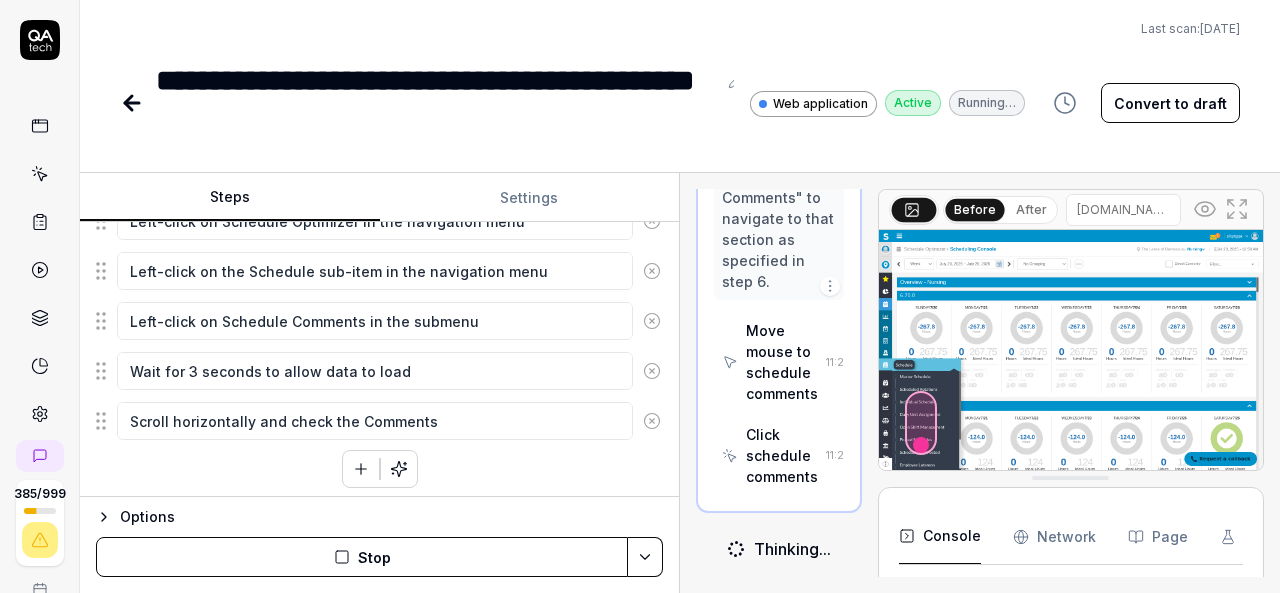 click on "Click schedule comments" at bounding box center [782, 455] 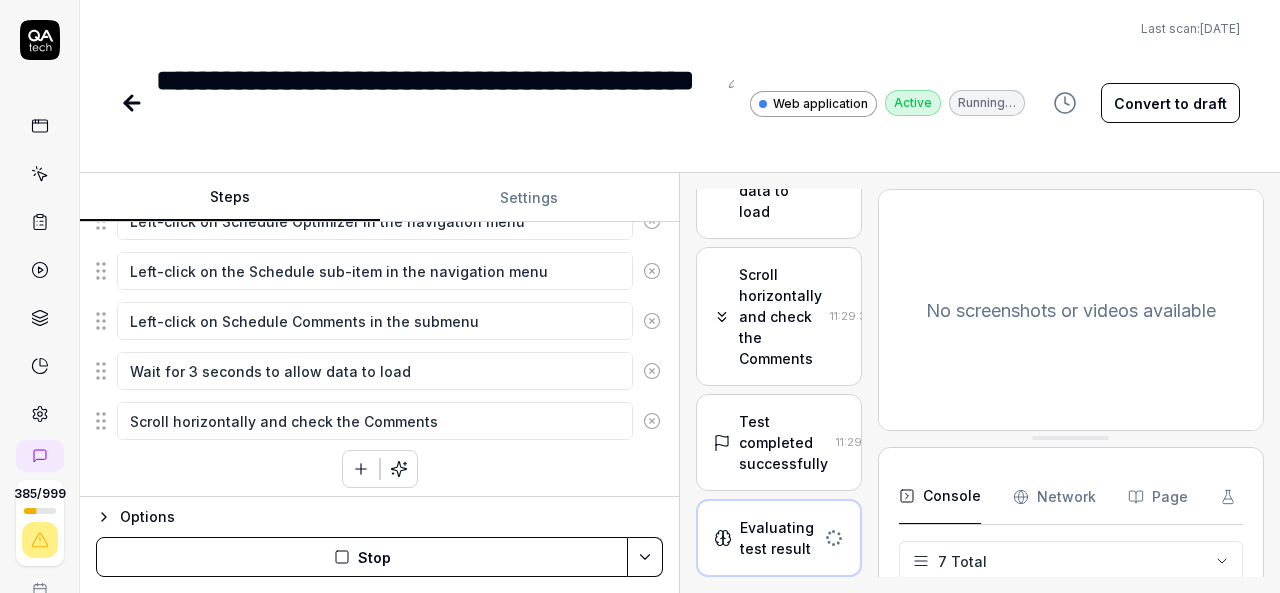 scroll, scrollTop: 1746, scrollLeft: 0, axis: vertical 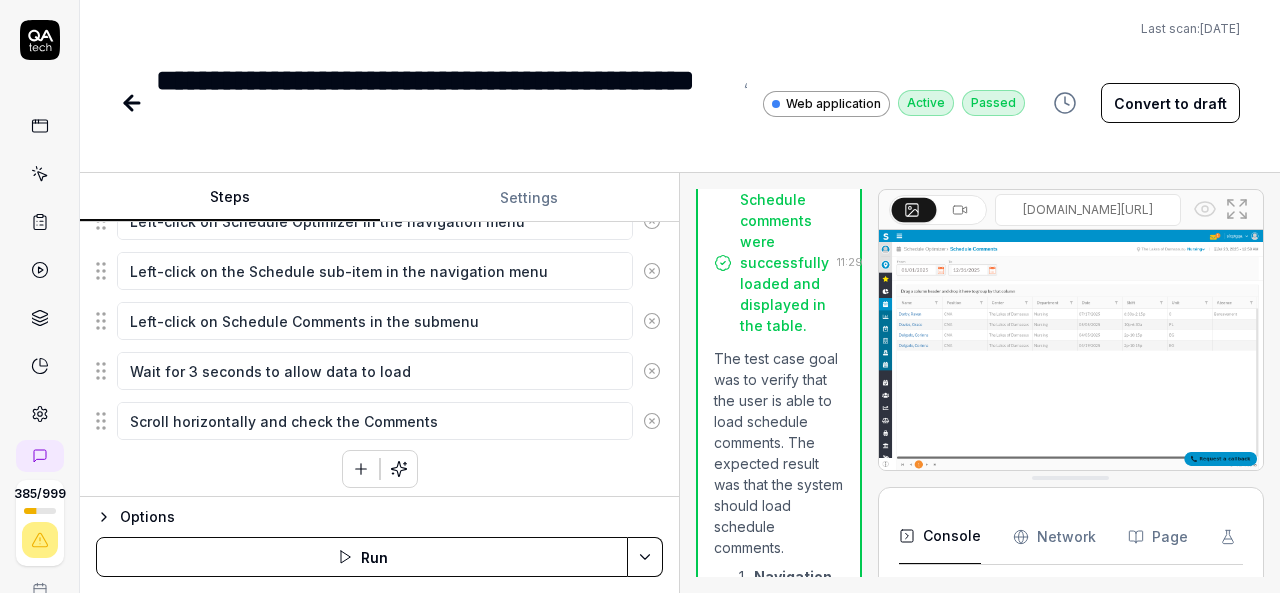 type on "*" 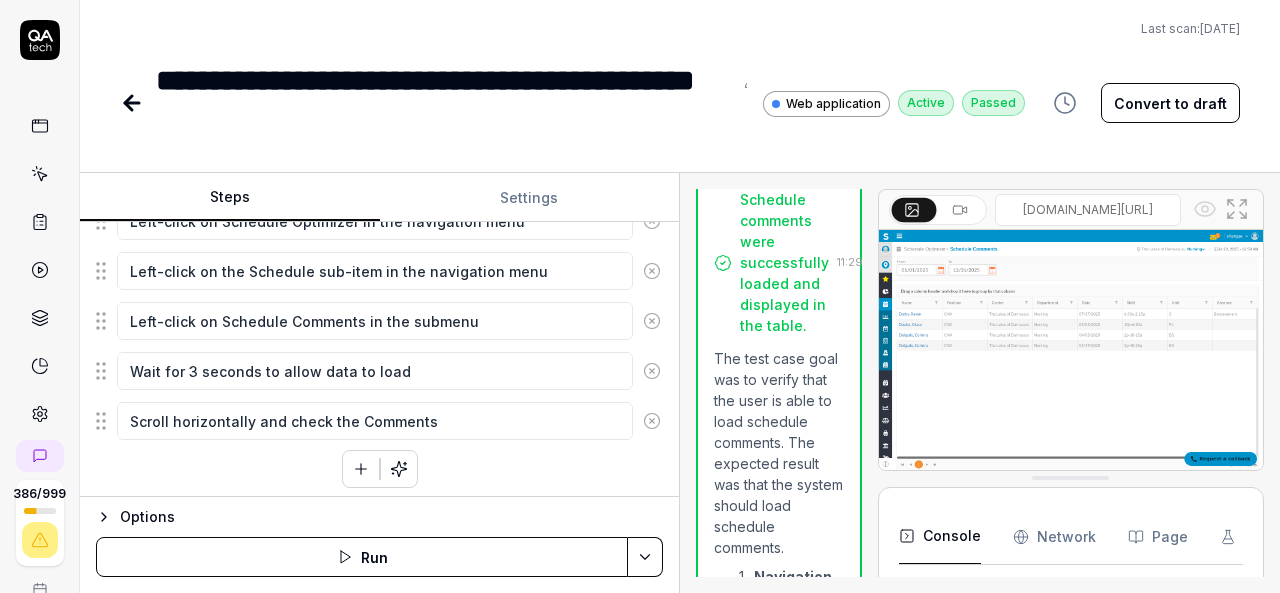 click 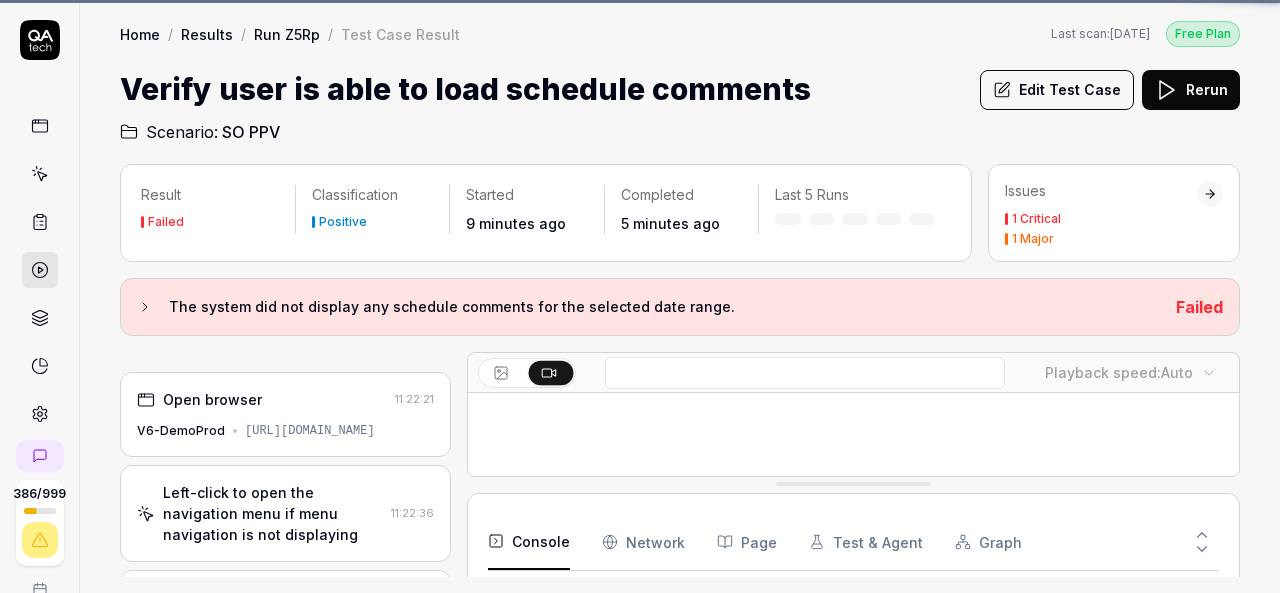 scroll, scrollTop: 89, scrollLeft: 0, axis: vertical 